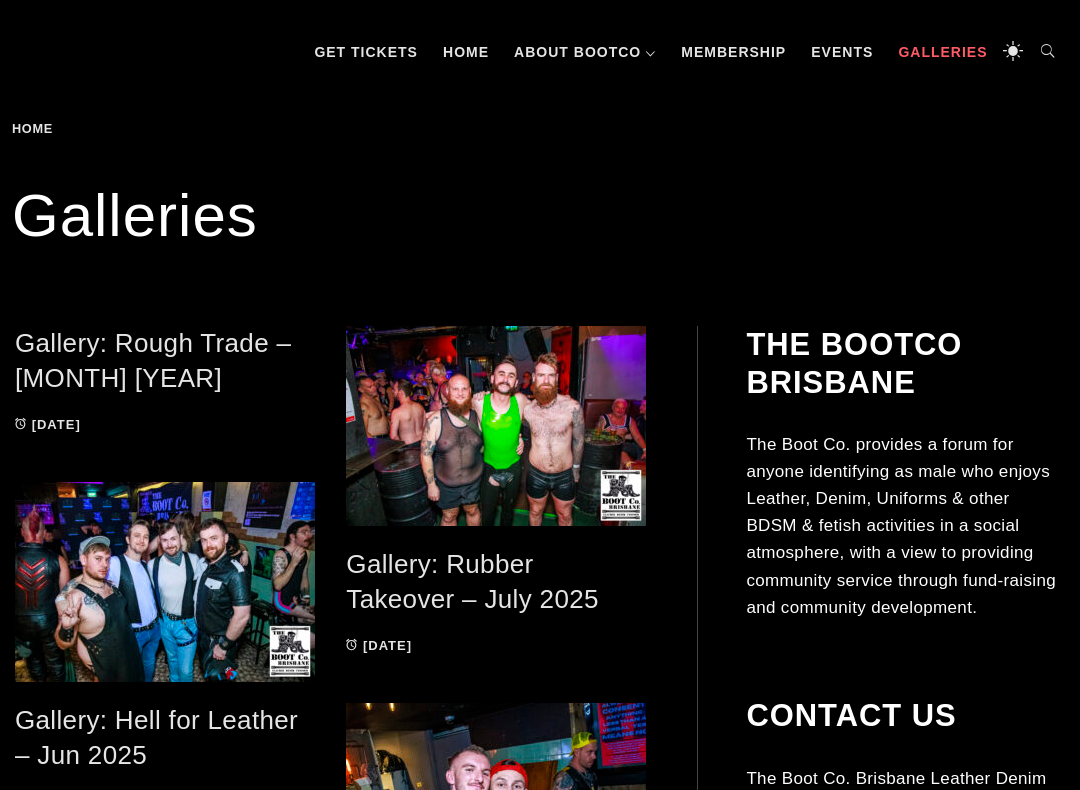 scroll, scrollTop: 251, scrollLeft: 0, axis: vertical 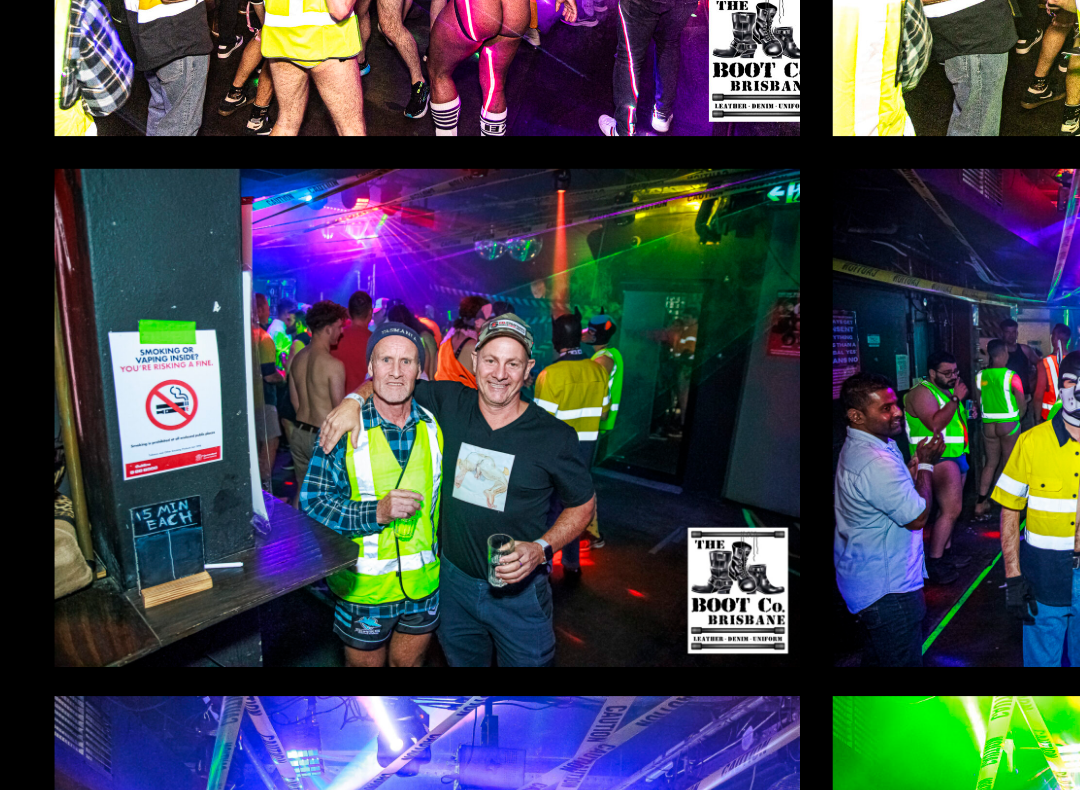 click at bounding box center [117, 687] 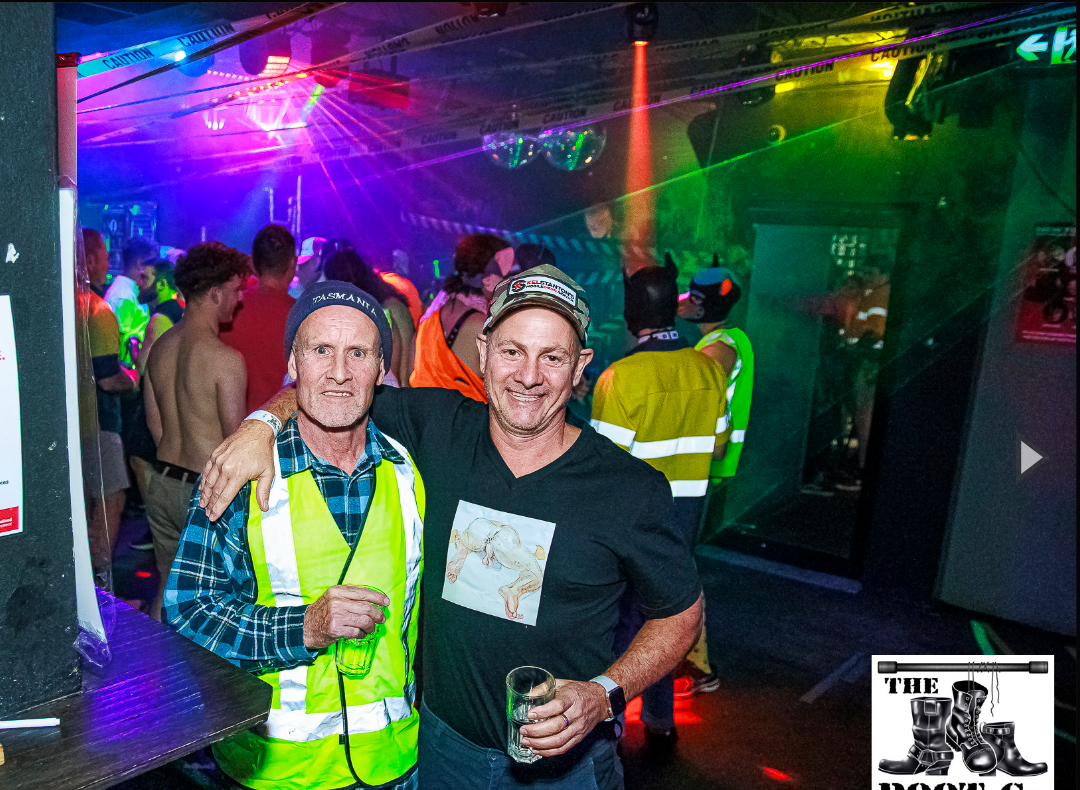 scroll, scrollTop: 9188, scrollLeft: 0, axis: vertical 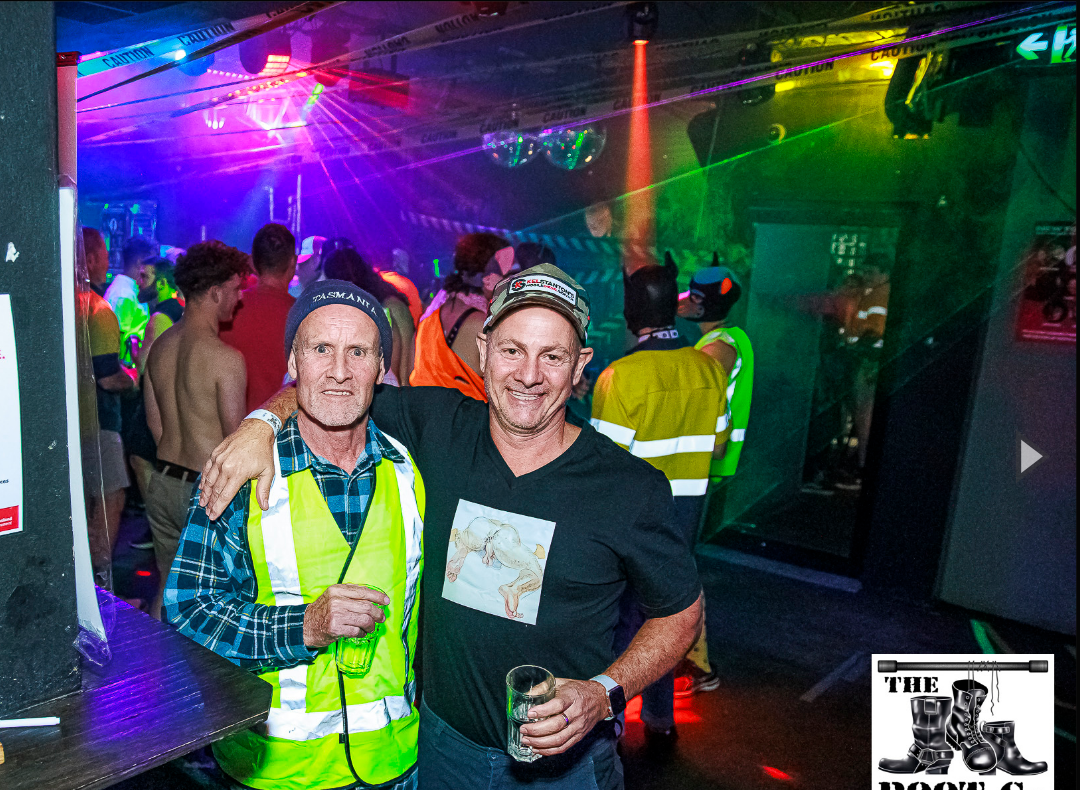 click at bounding box center [1035, 528] 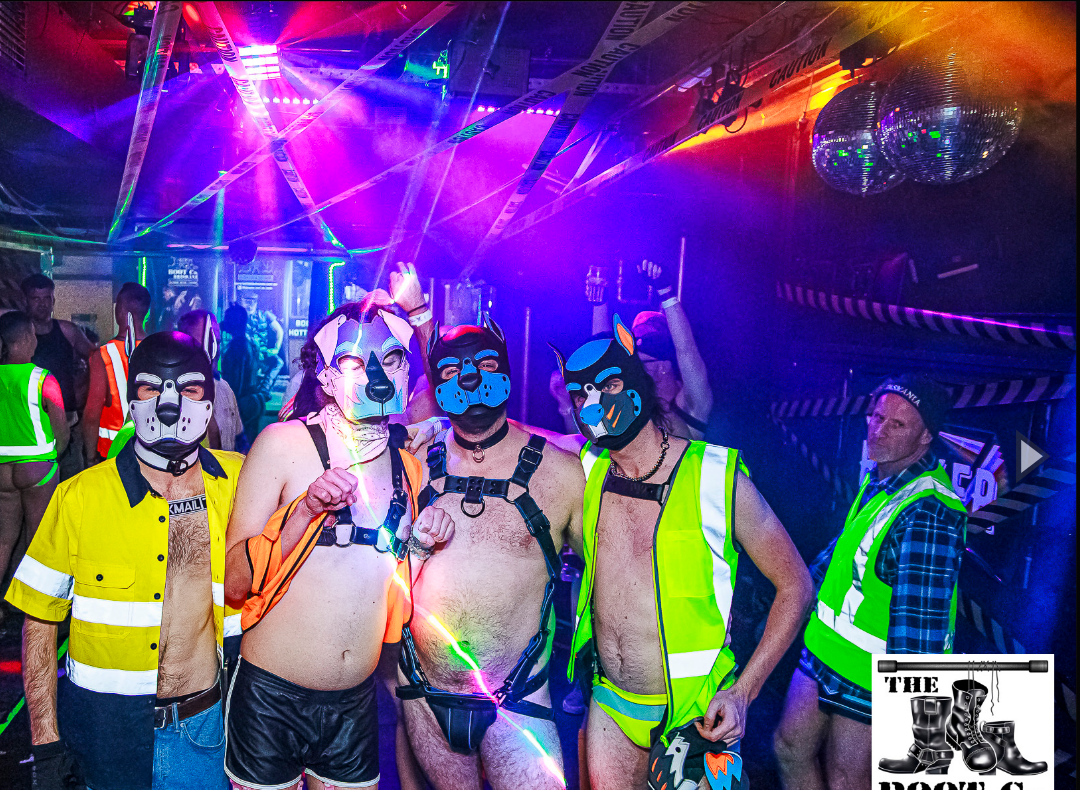 click at bounding box center (1035, 528) 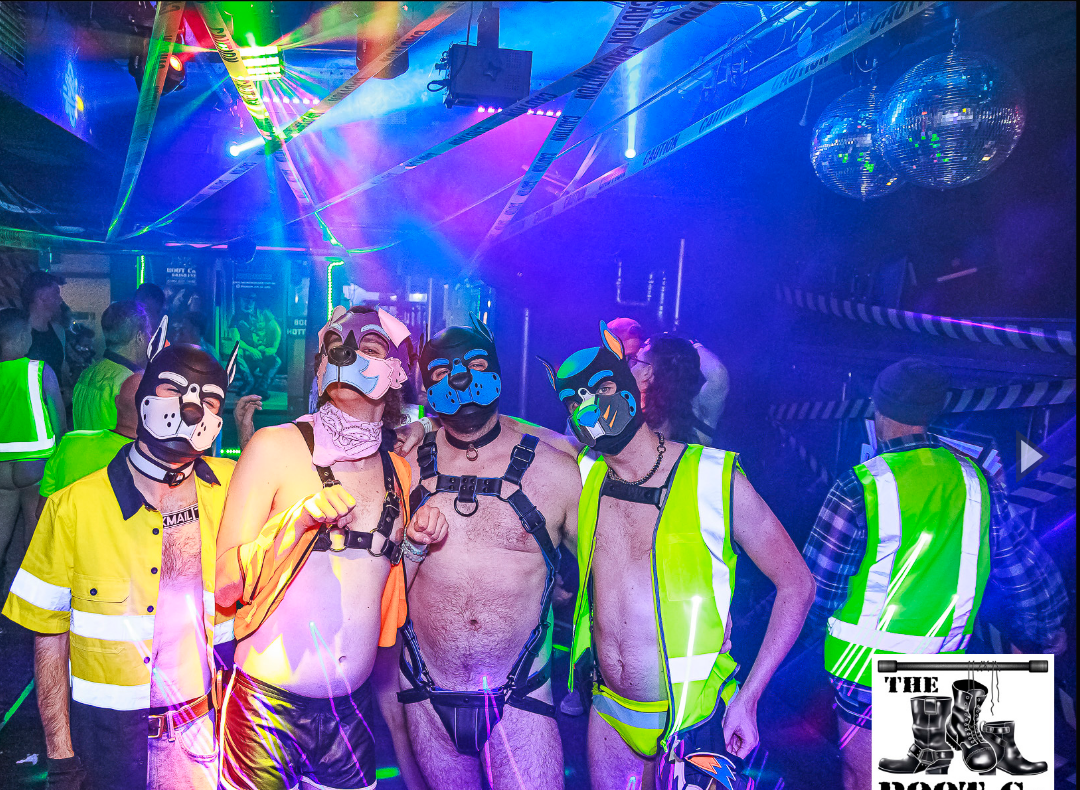 click at bounding box center [1035, 528] 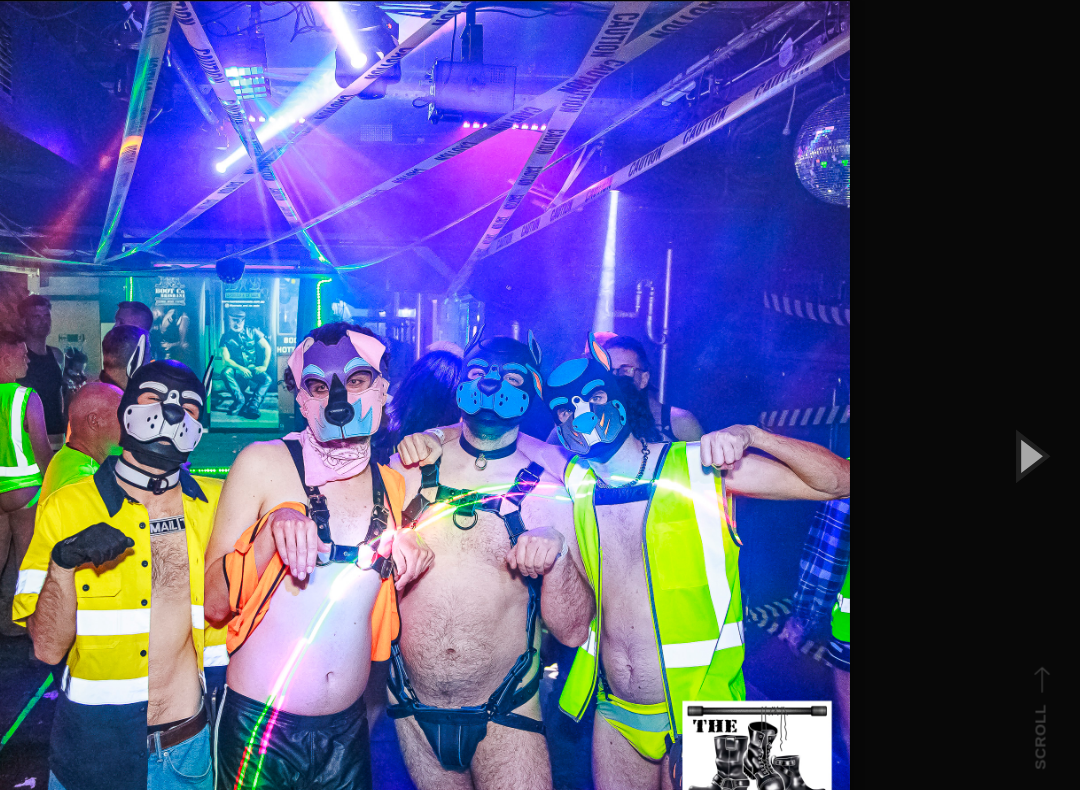 click at bounding box center [1035, 528] 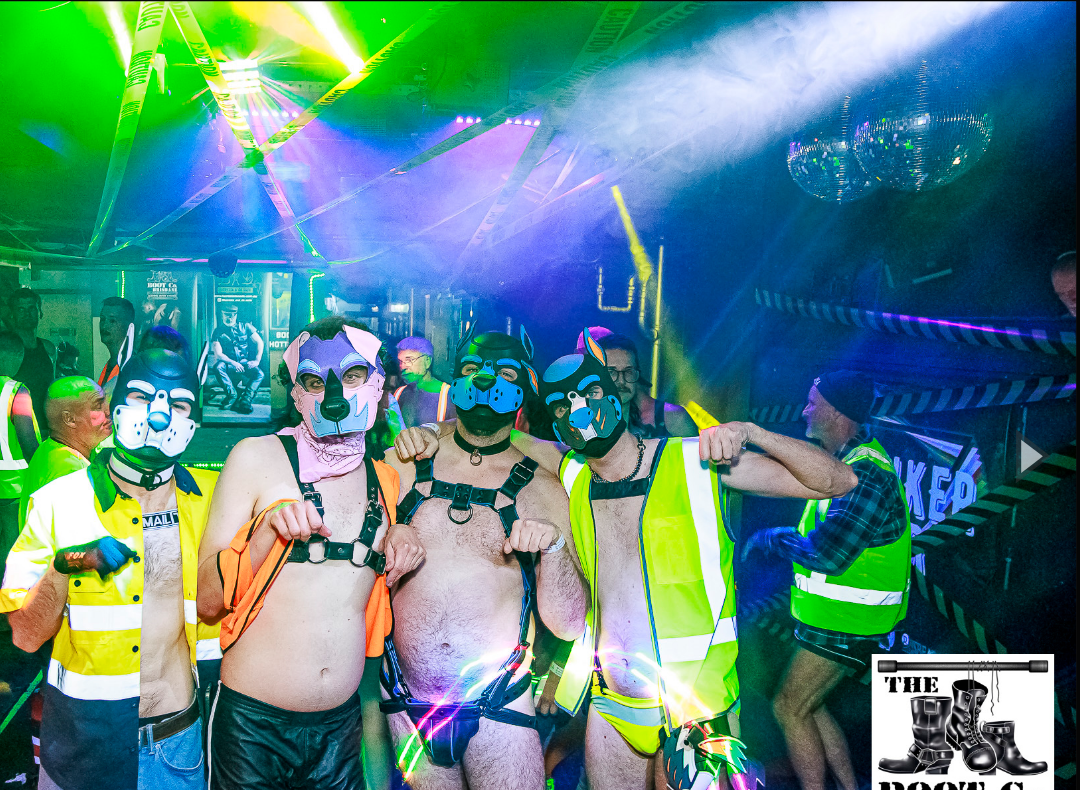 click at bounding box center [1035, 528] 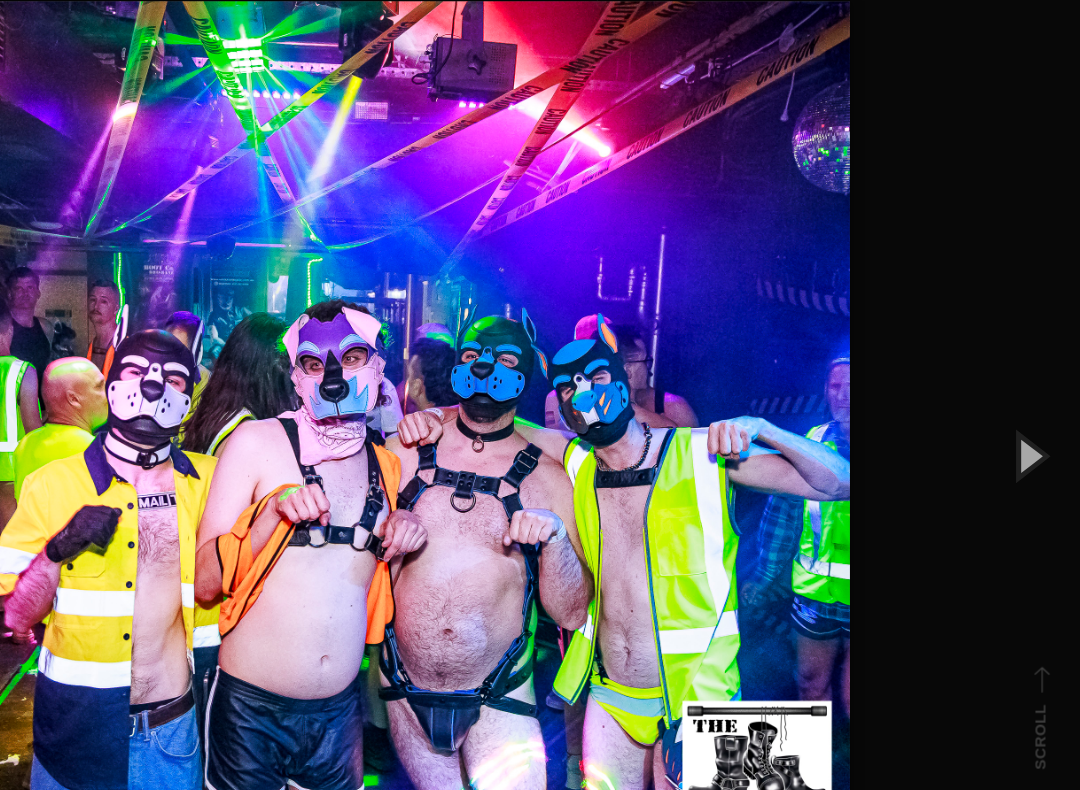 click at bounding box center [1035, 528] 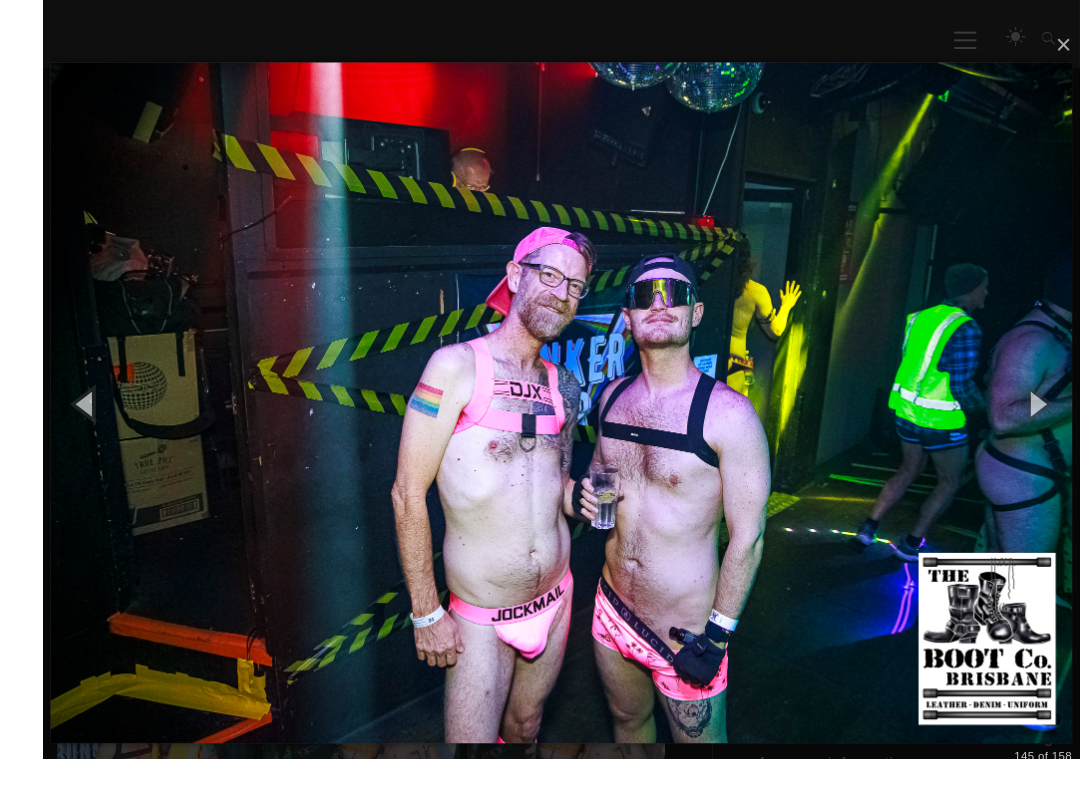 scroll, scrollTop: 9325, scrollLeft: 0, axis: vertical 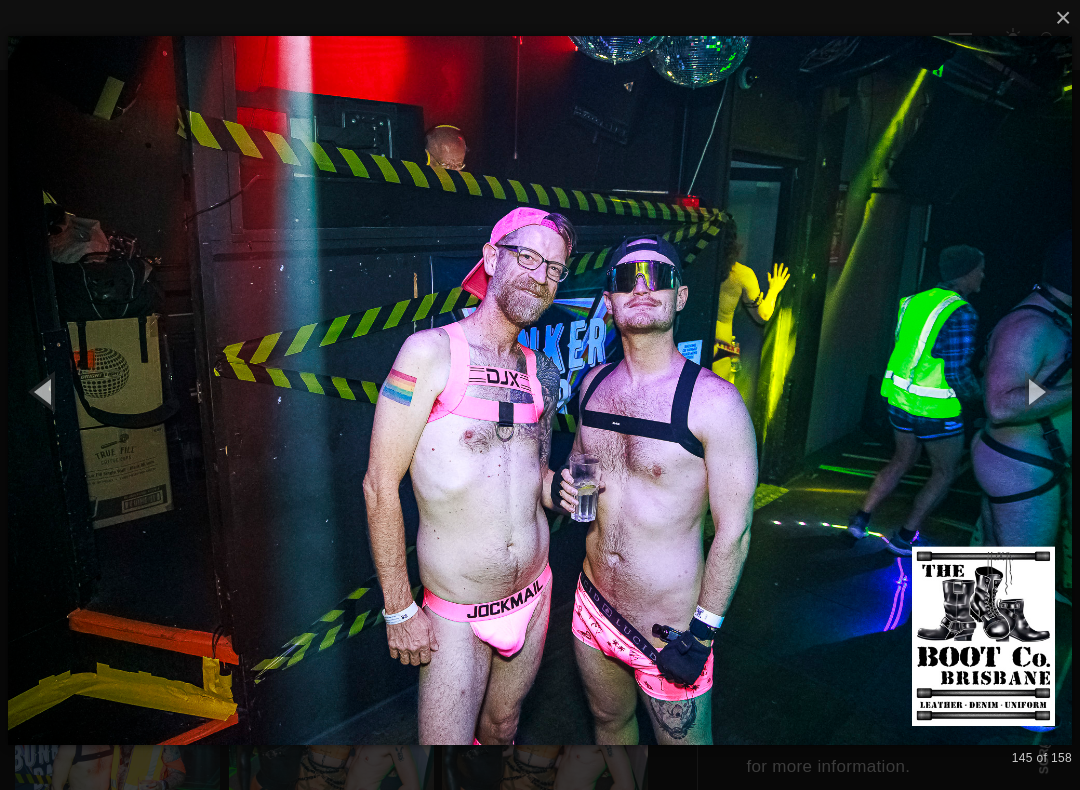 click at bounding box center [1035, 391] 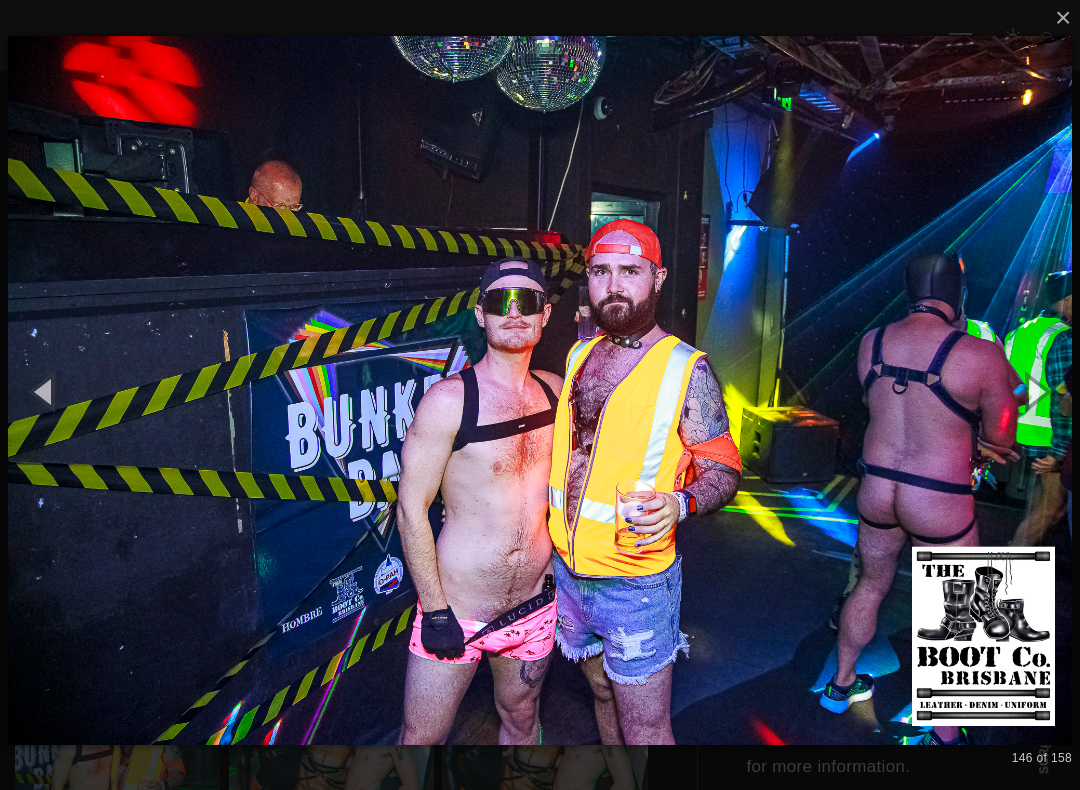 click at bounding box center (1035, 391) 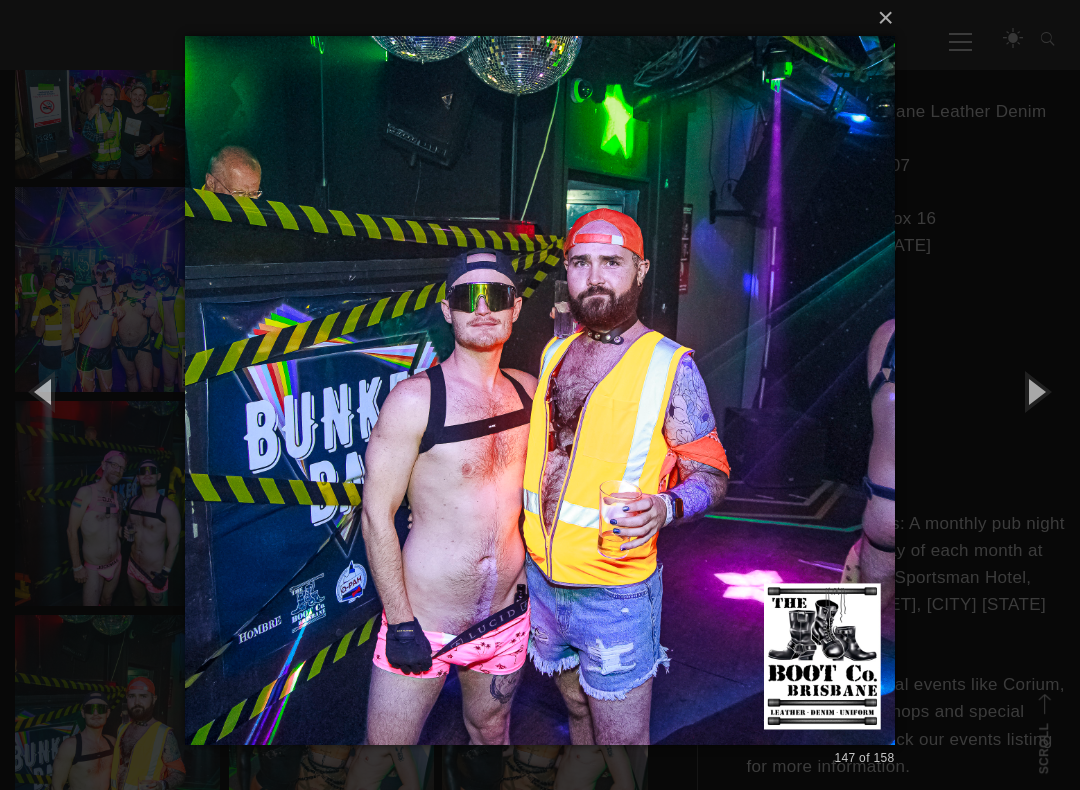 click at bounding box center (1035, 391) 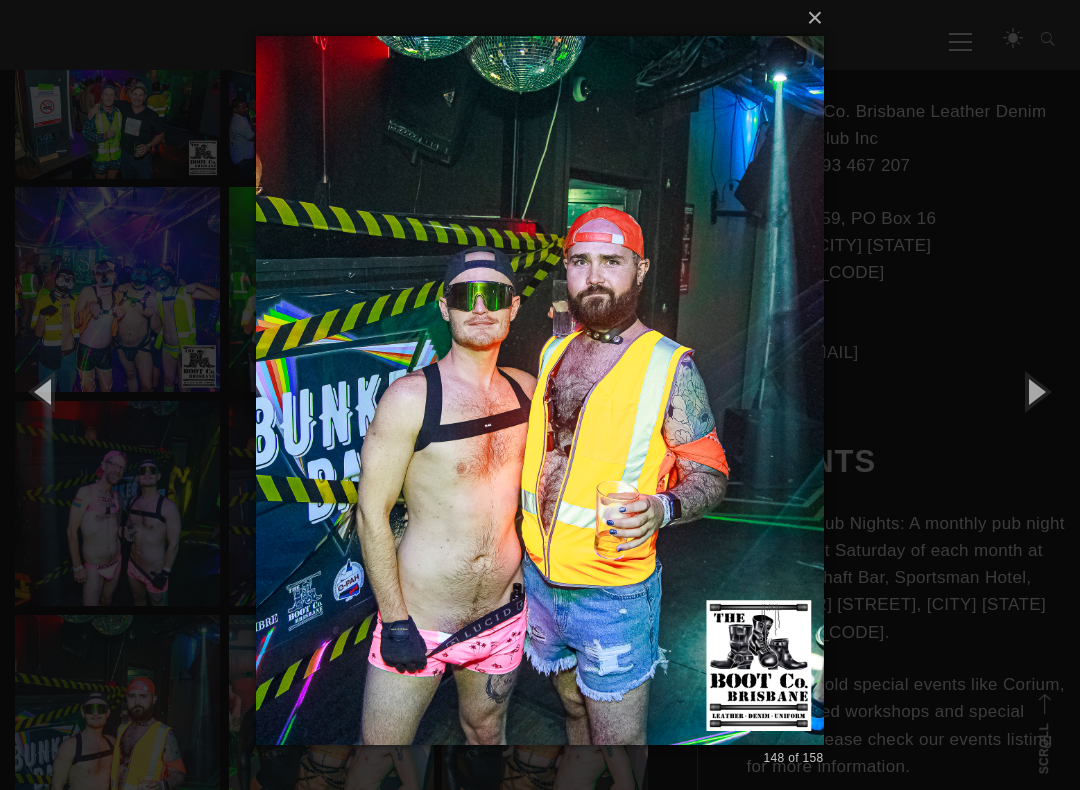 click at bounding box center [1035, 391] 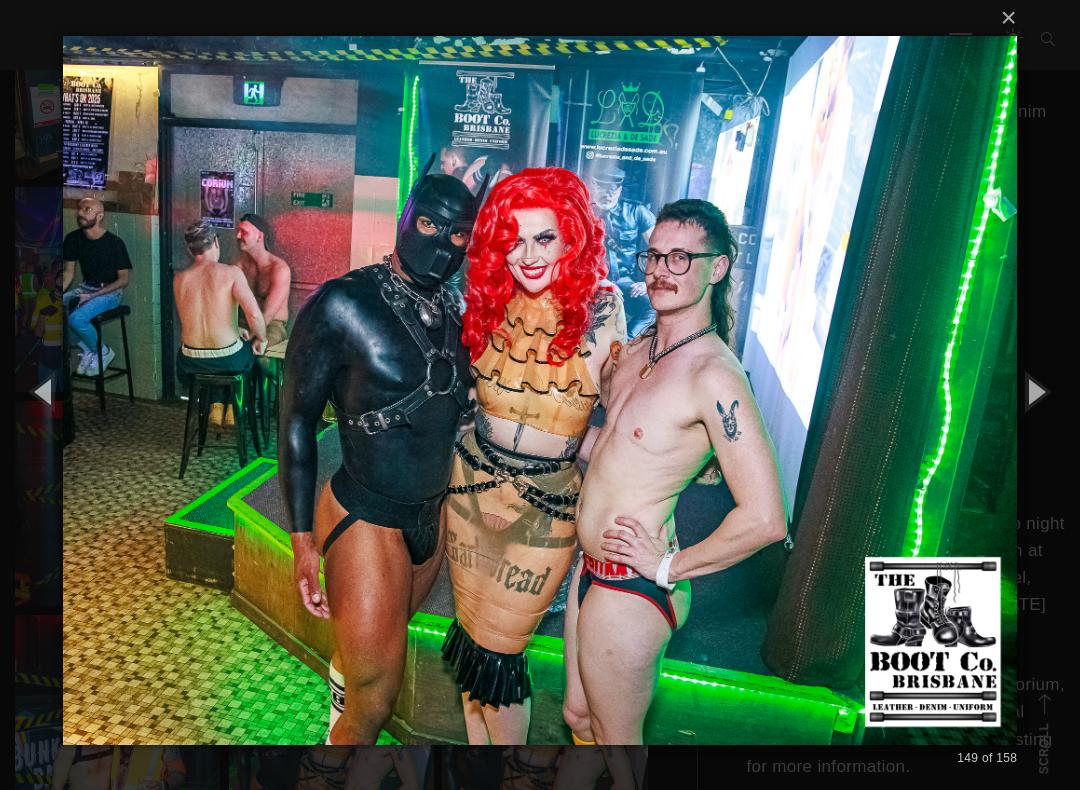 click at bounding box center [1035, 391] 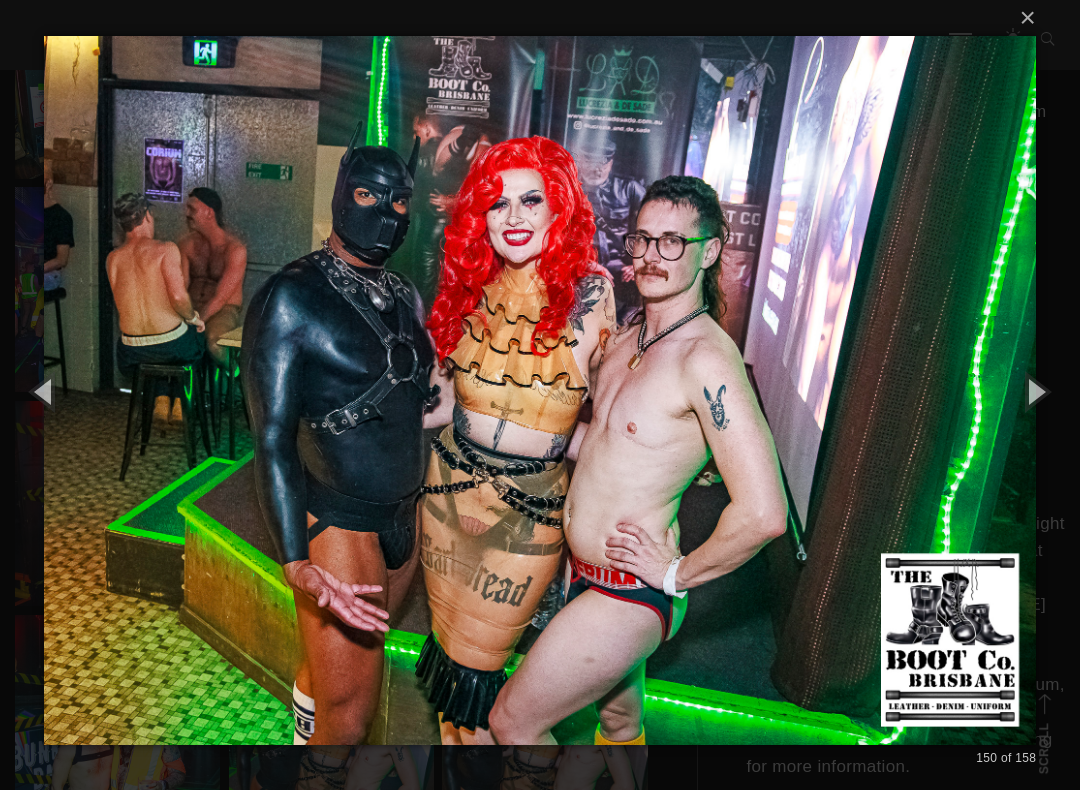 click at bounding box center [1035, 391] 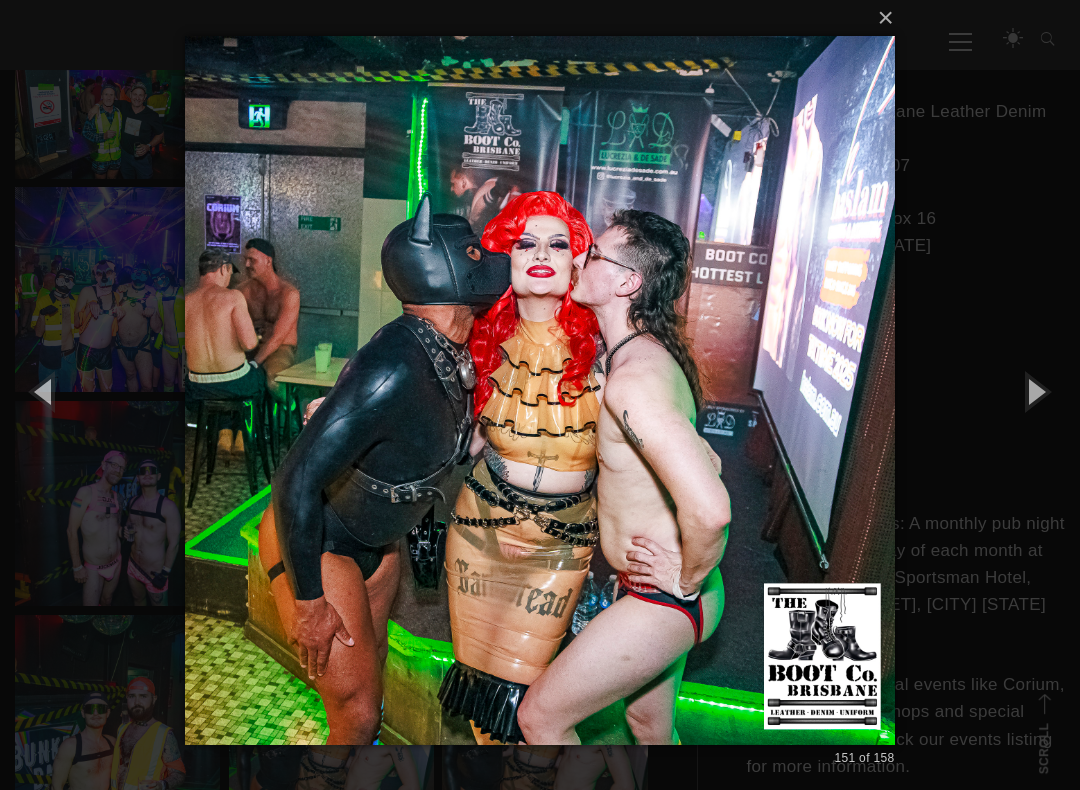 click at bounding box center [1035, 391] 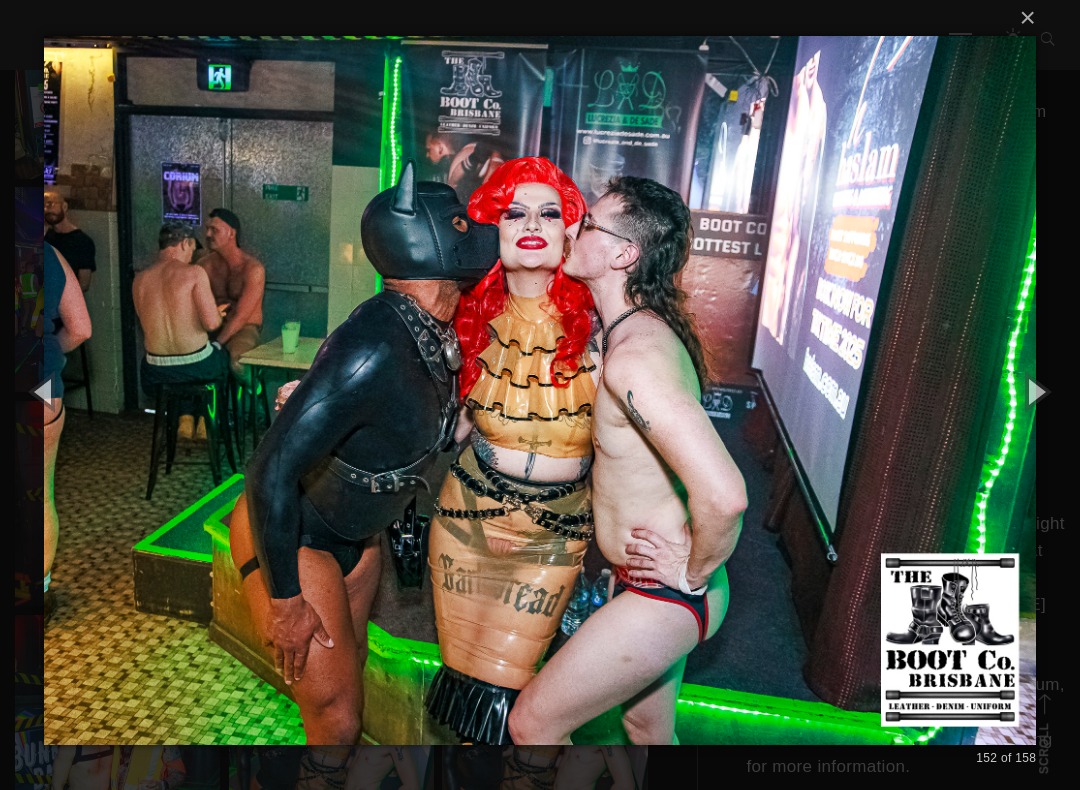 scroll, scrollTop: 9323, scrollLeft: 0, axis: vertical 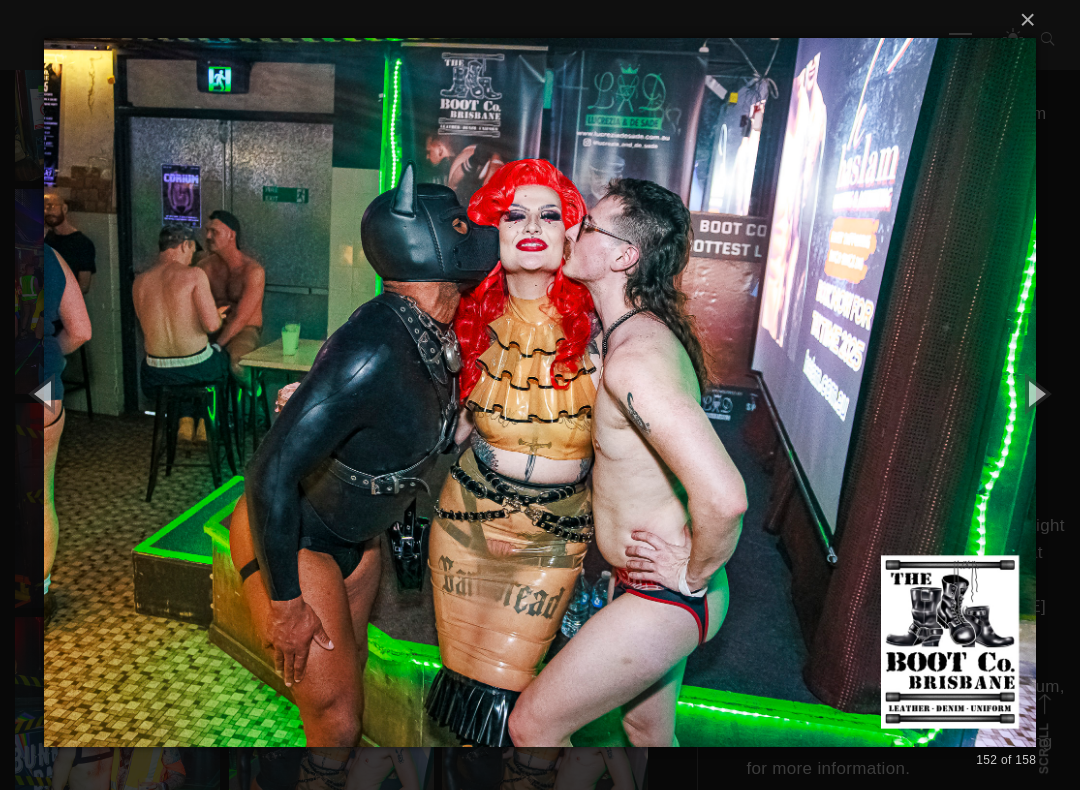 click at bounding box center [1035, 393] 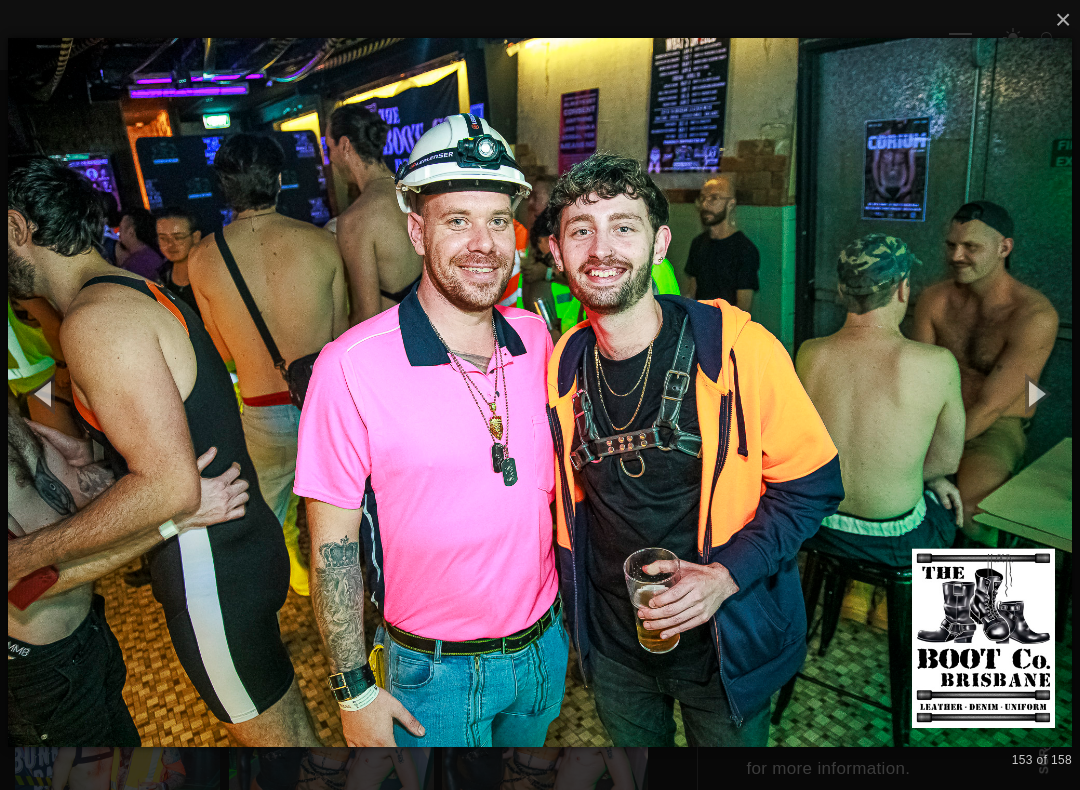 click at bounding box center (1035, 393) 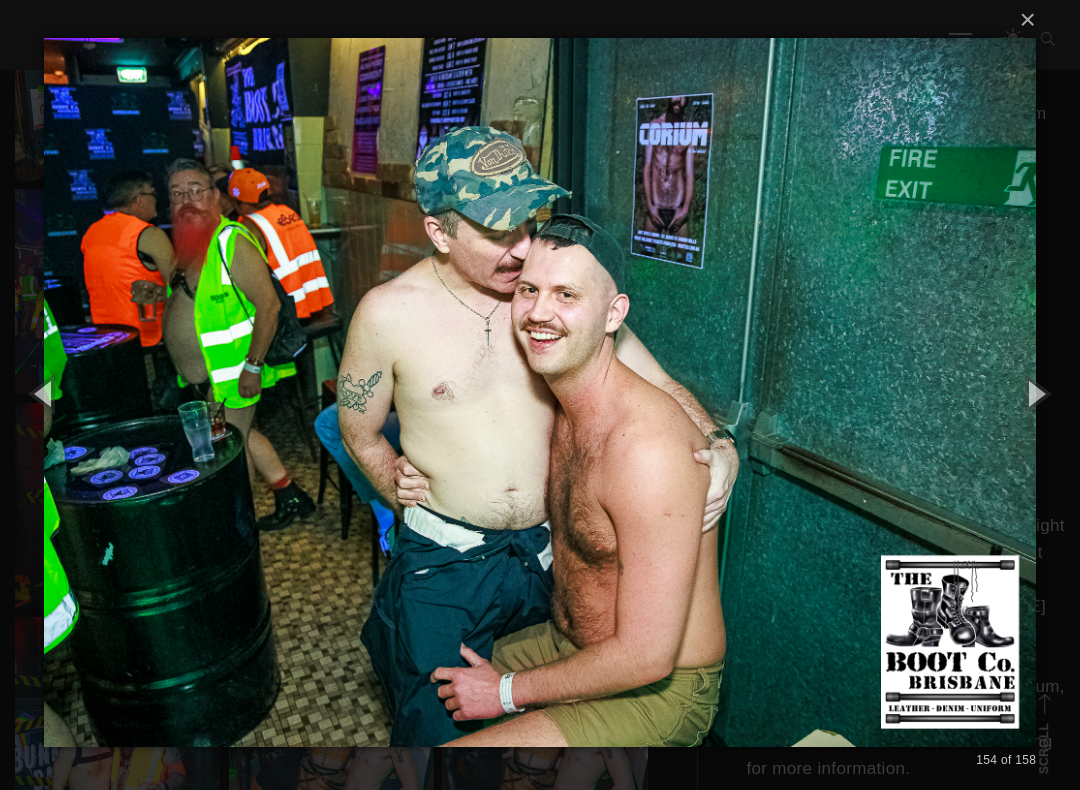 click at bounding box center (1035, 393) 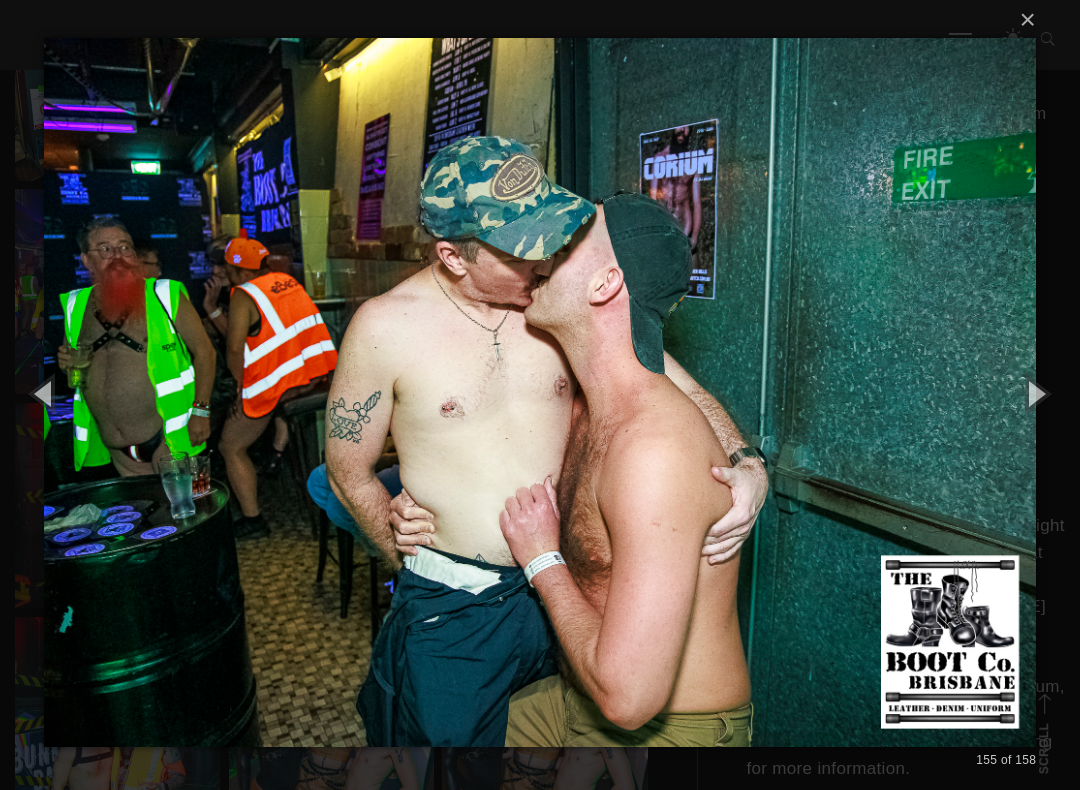 click at bounding box center (1035, 393) 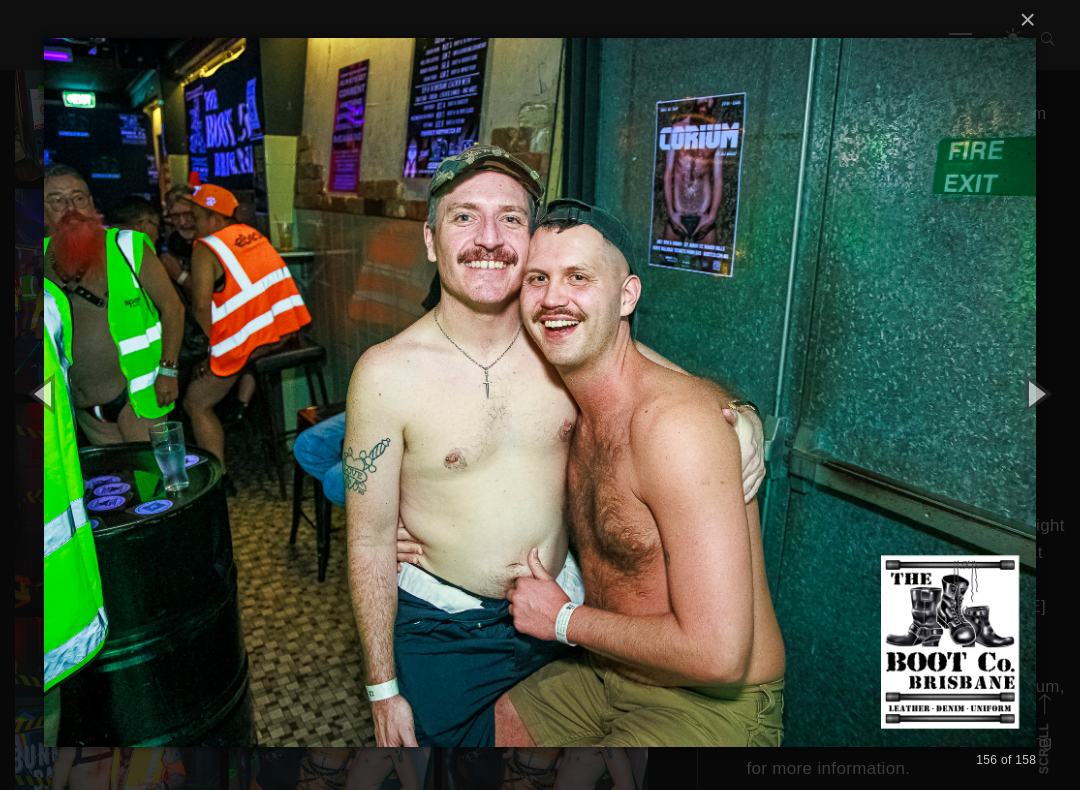click at bounding box center [1035, 393] 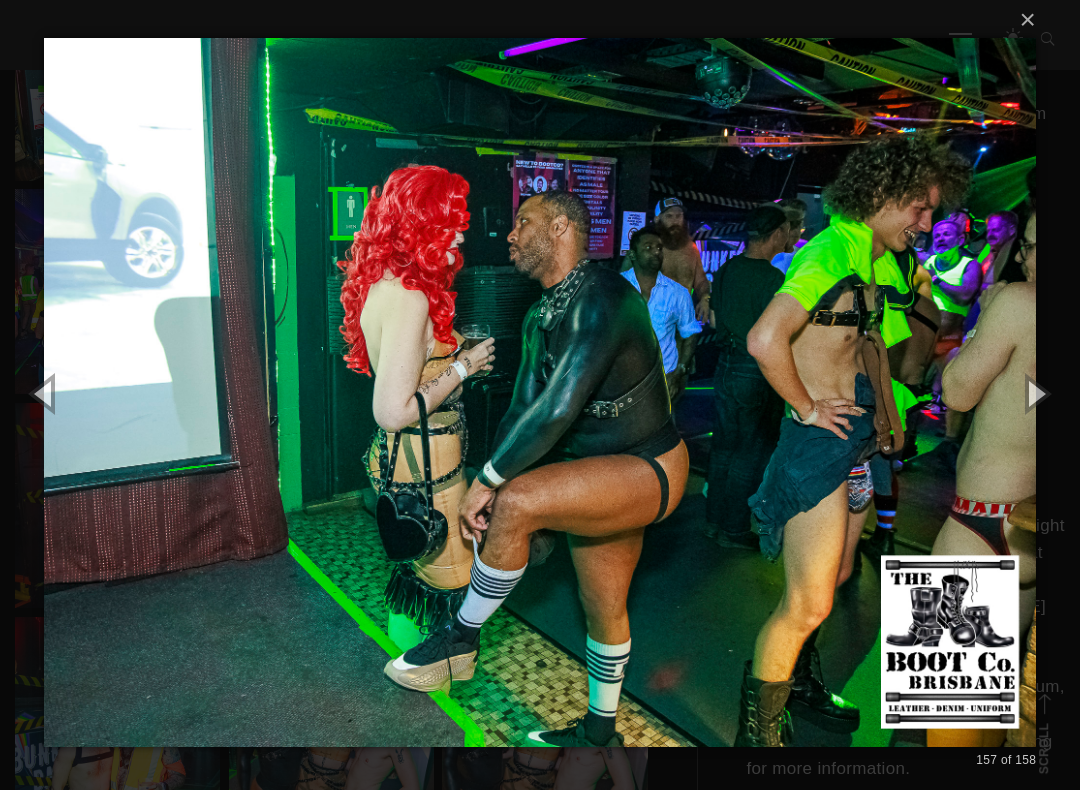click at bounding box center (1035, 393) 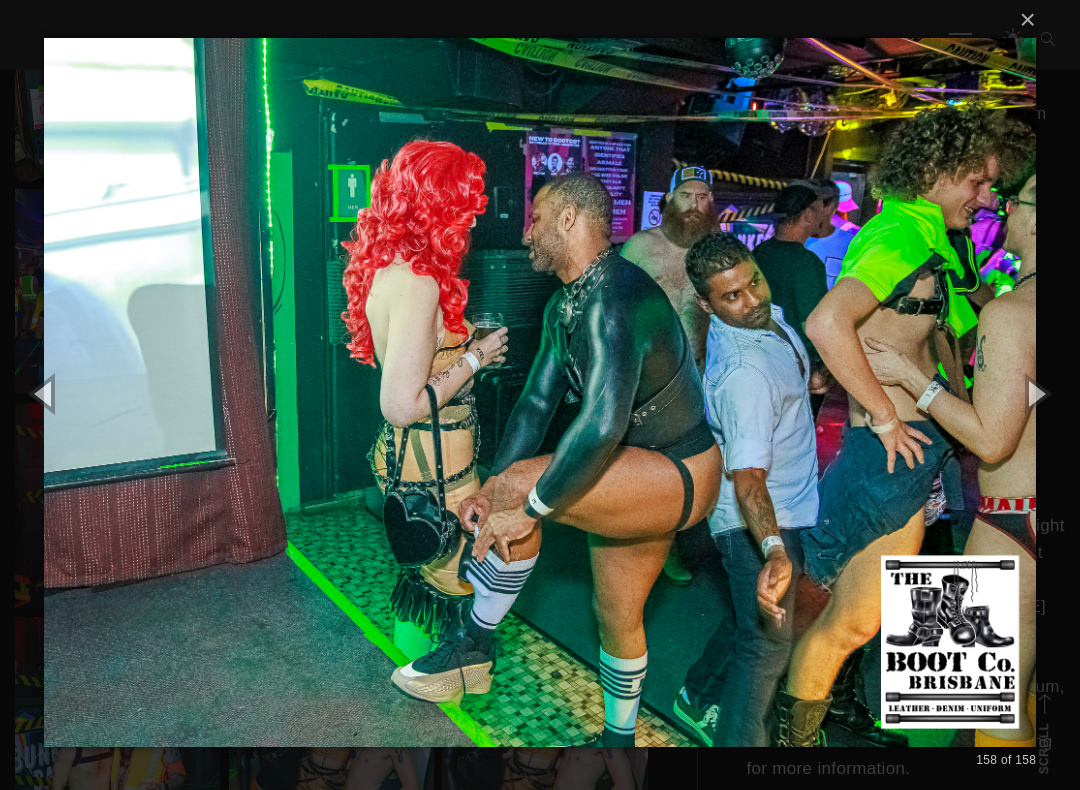 click at bounding box center [1035, 393] 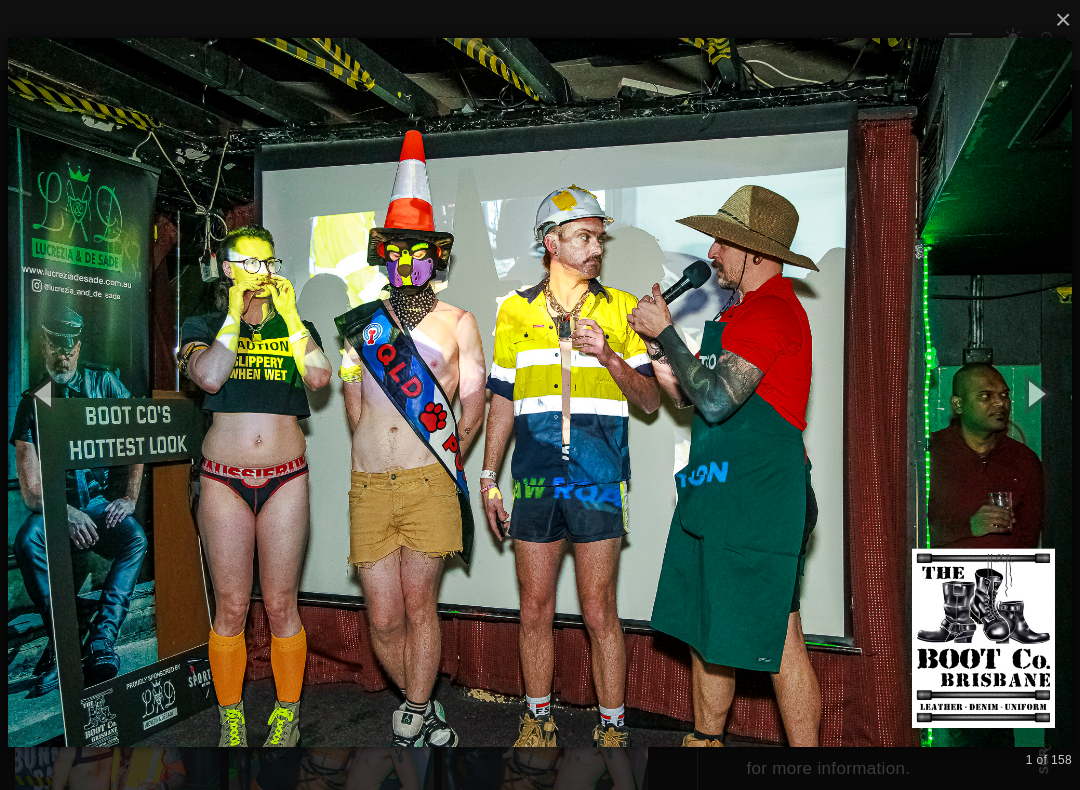 click at bounding box center [1035, 393] 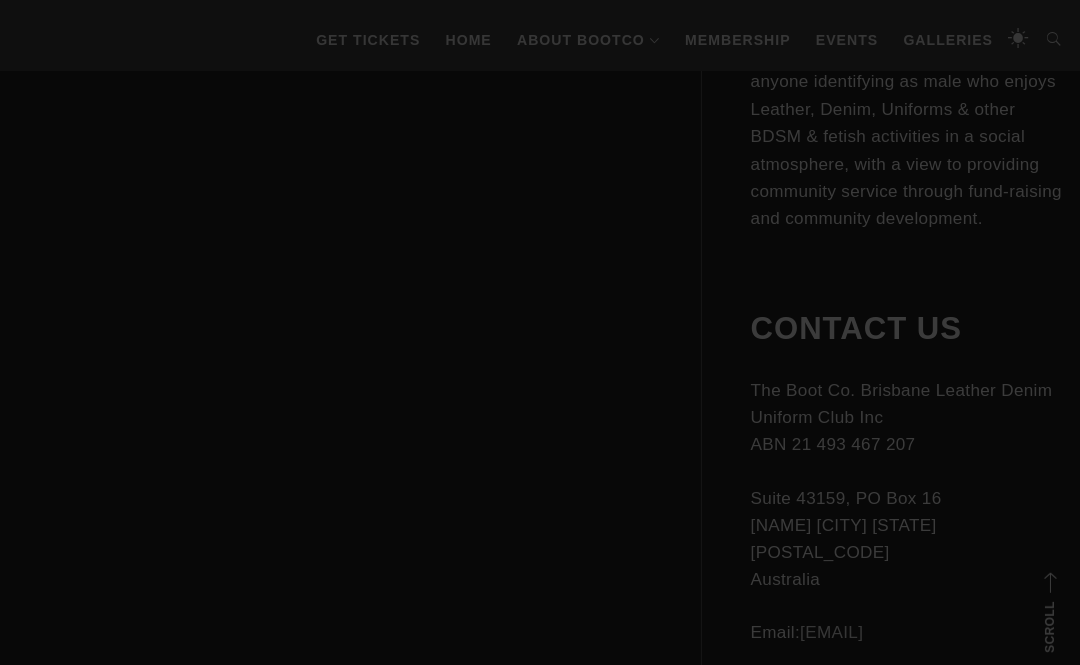 scroll, scrollTop: 6574, scrollLeft: 0, axis: vertical 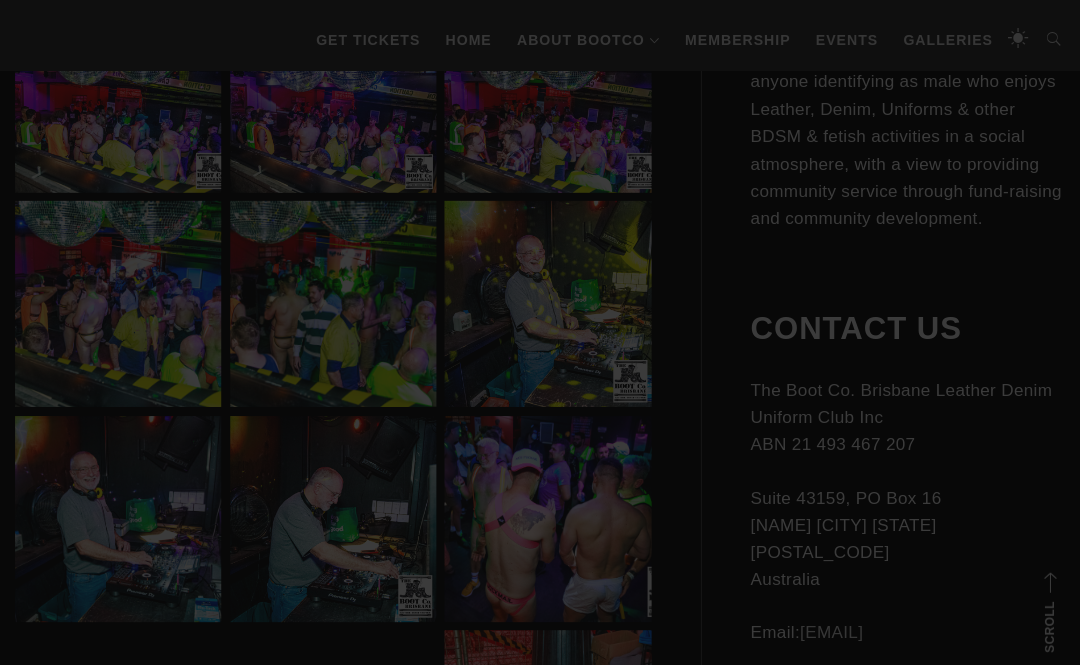 click at bounding box center [540, -838] 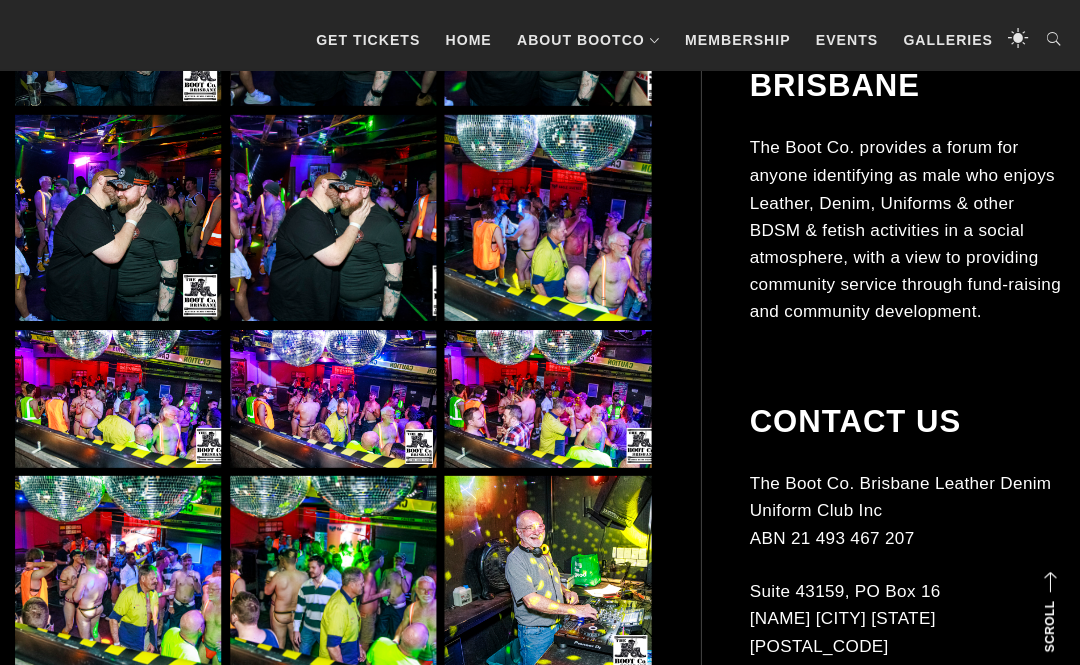 scroll, scrollTop: 6300, scrollLeft: 0, axis: vertical 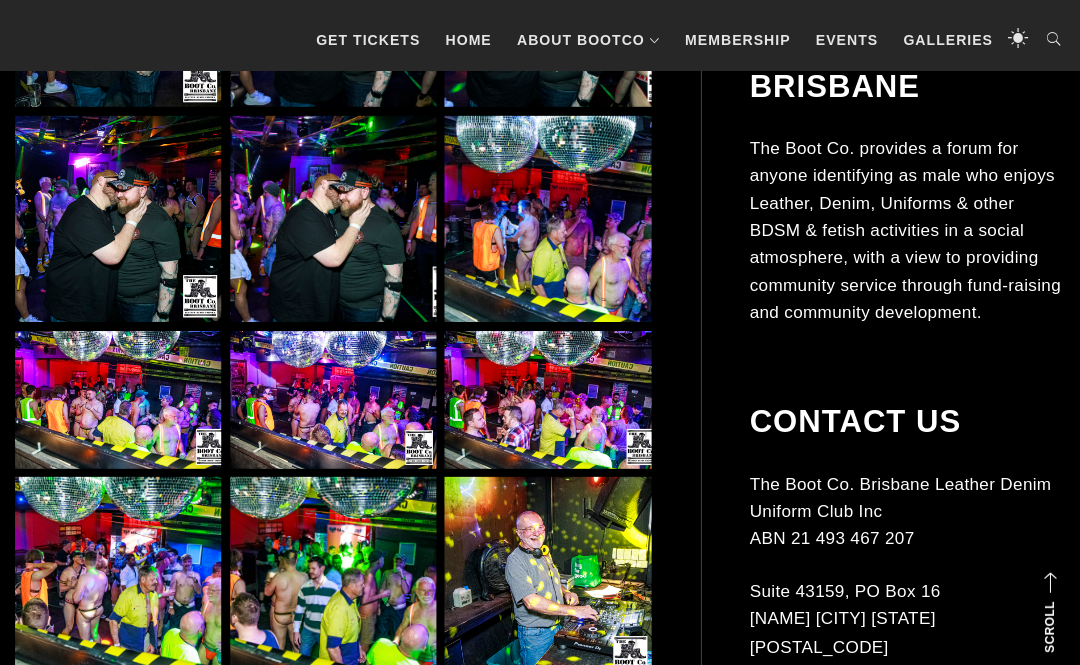 click at bounding box center [117, 397] 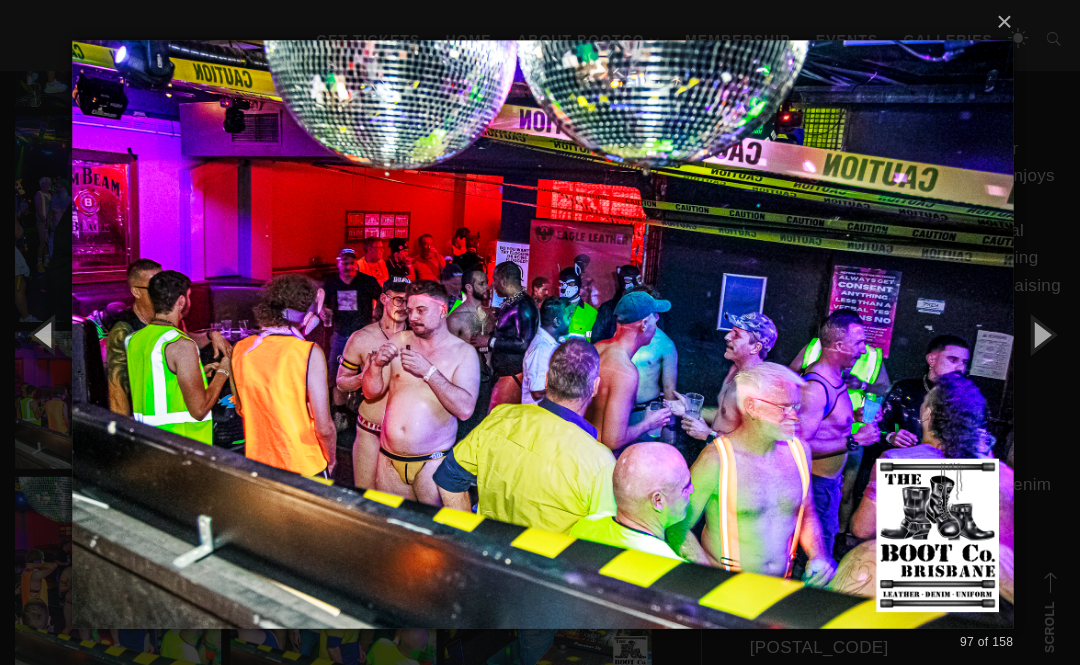 click at bounding box center (1035, 332) 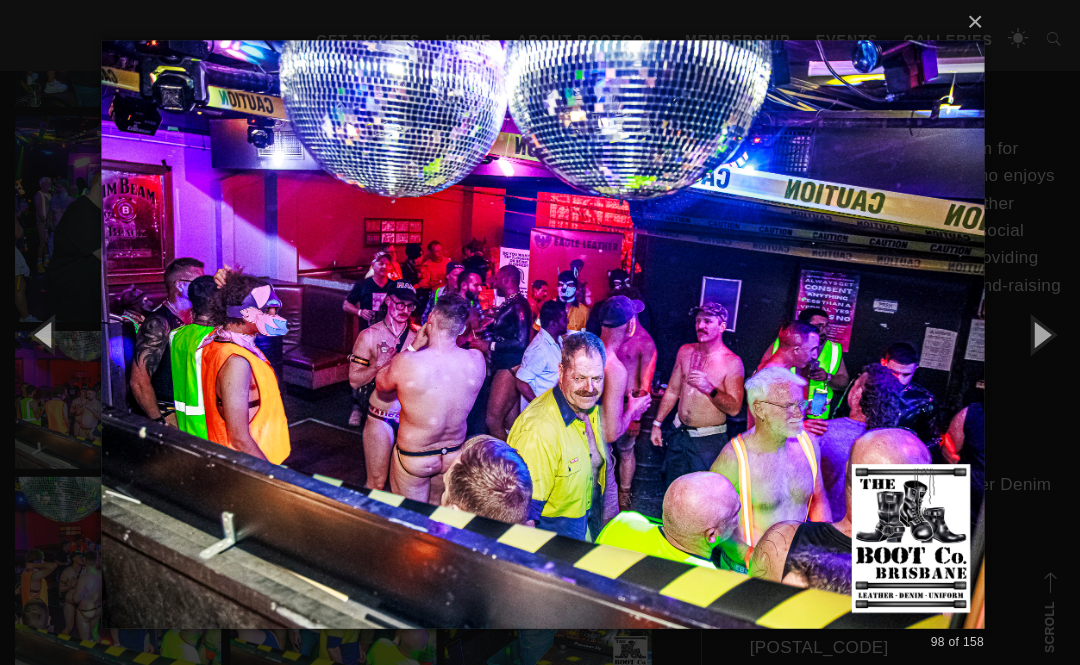 click at bounding box center (1035, 332) 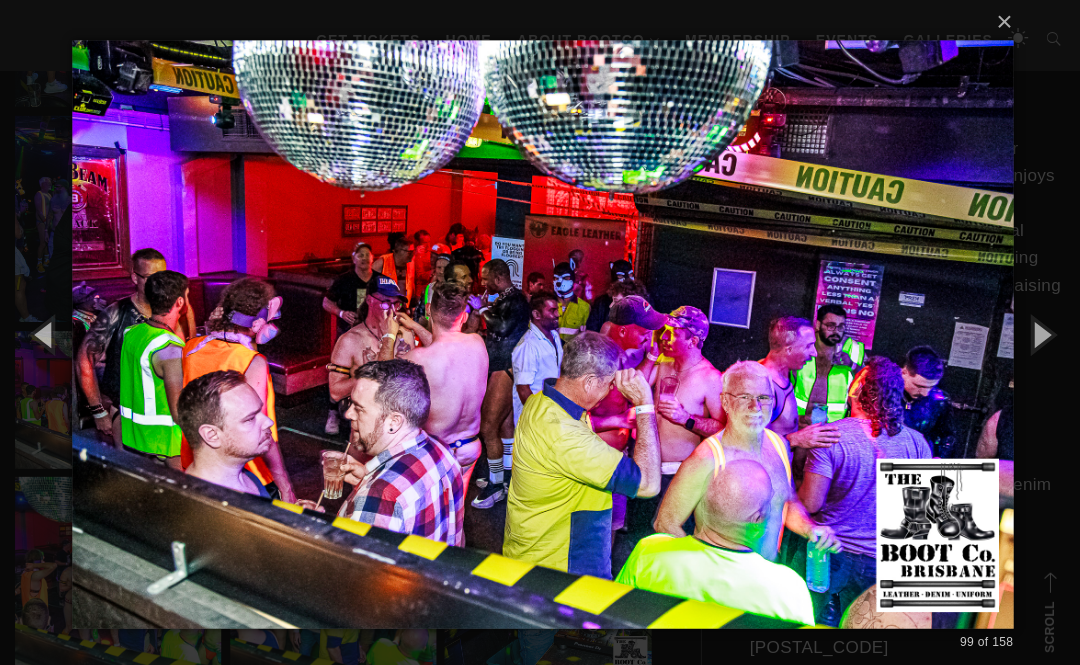click at bounding box center [1035, 332] 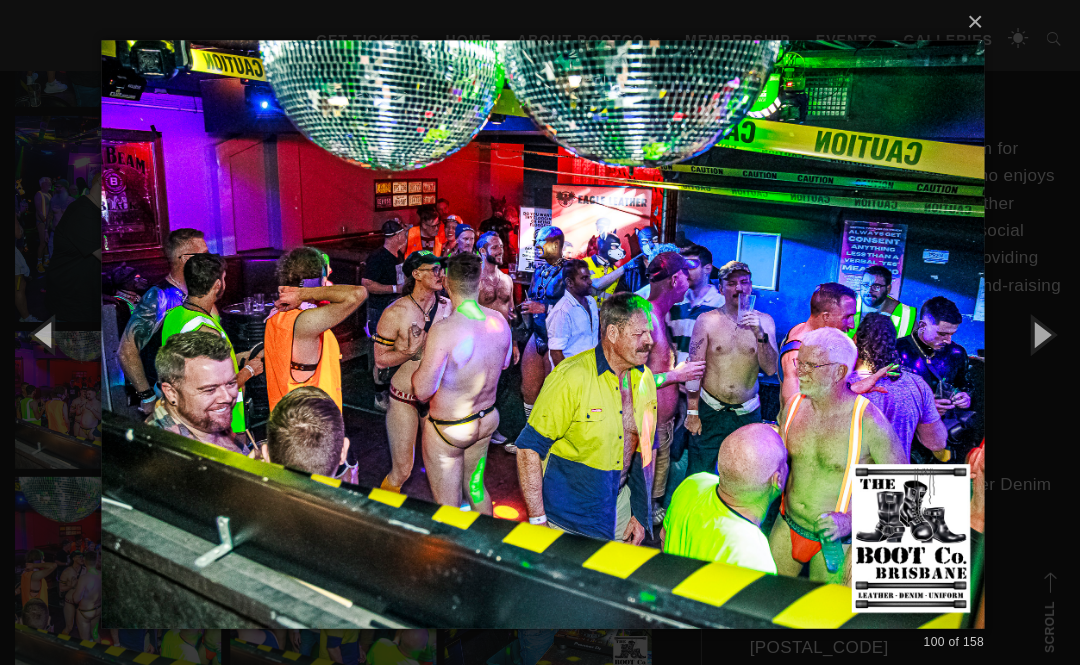 click at bounding box center [1035, 332] 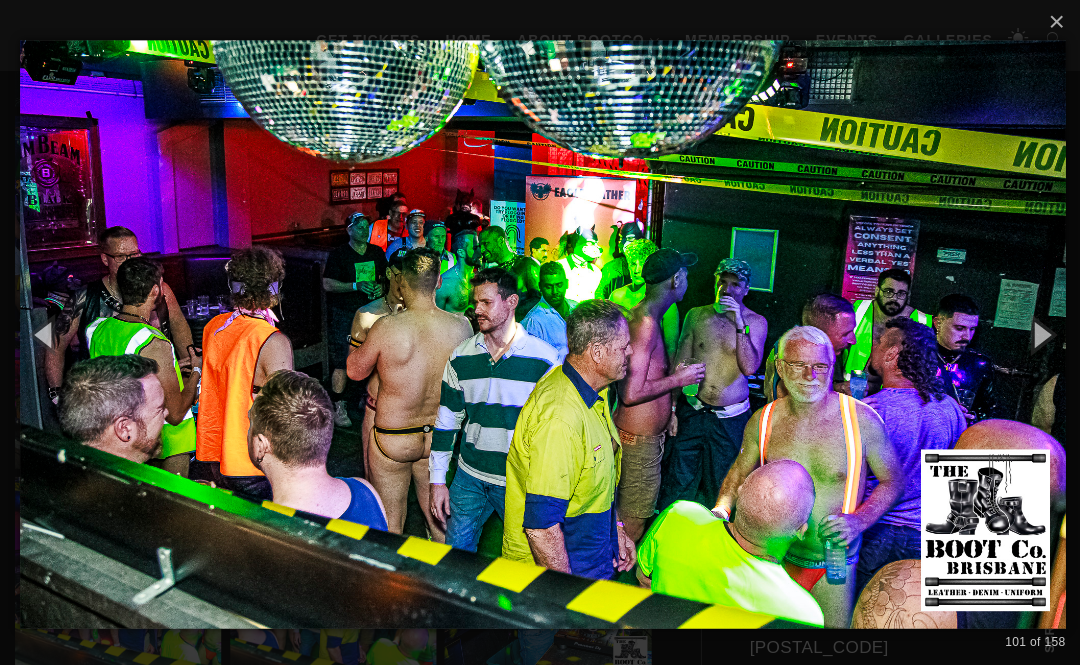 click at bounding box center [1035, 332] 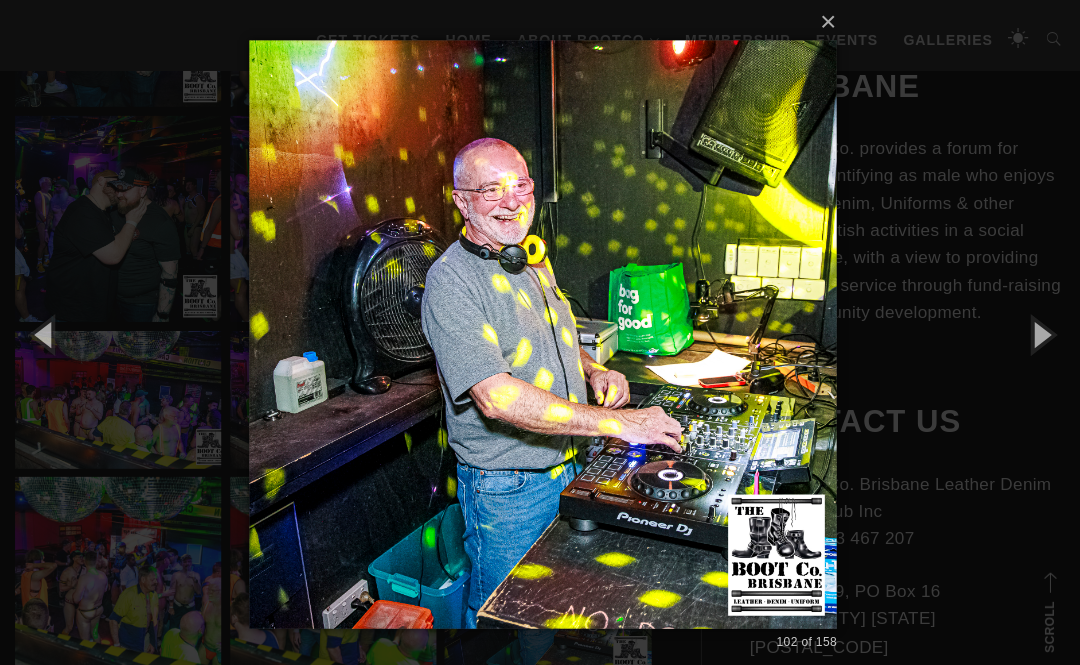 click at bounding box center (1035, 332) 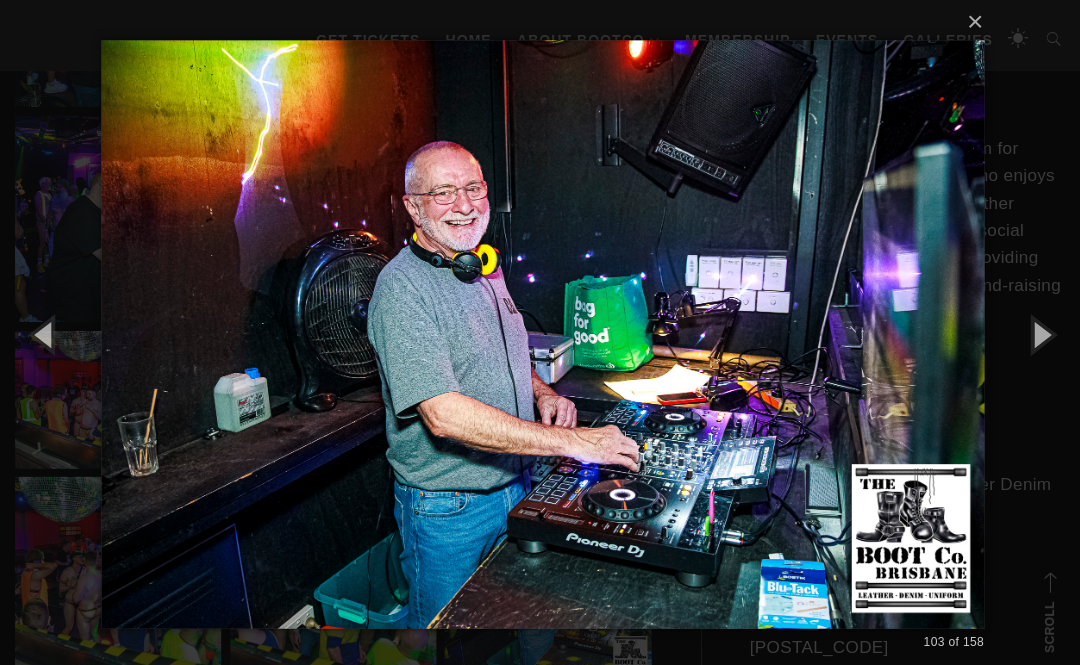 click at bounding box center (1035, 332) 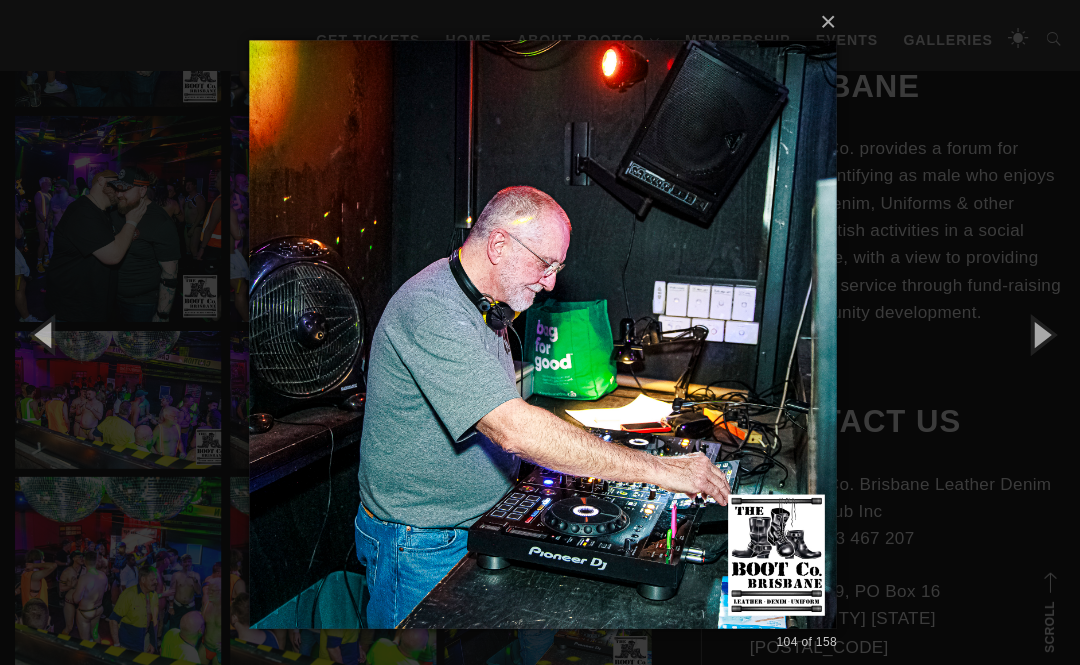 click at bounding box center [1035, 332] 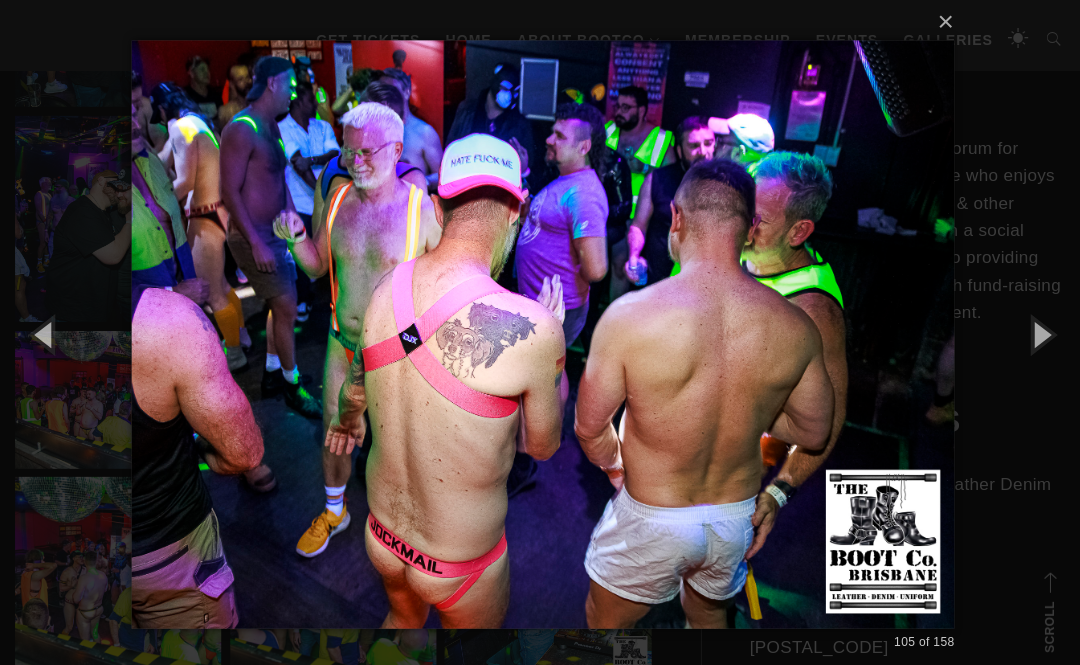 click at bounding box center [1035, 332] 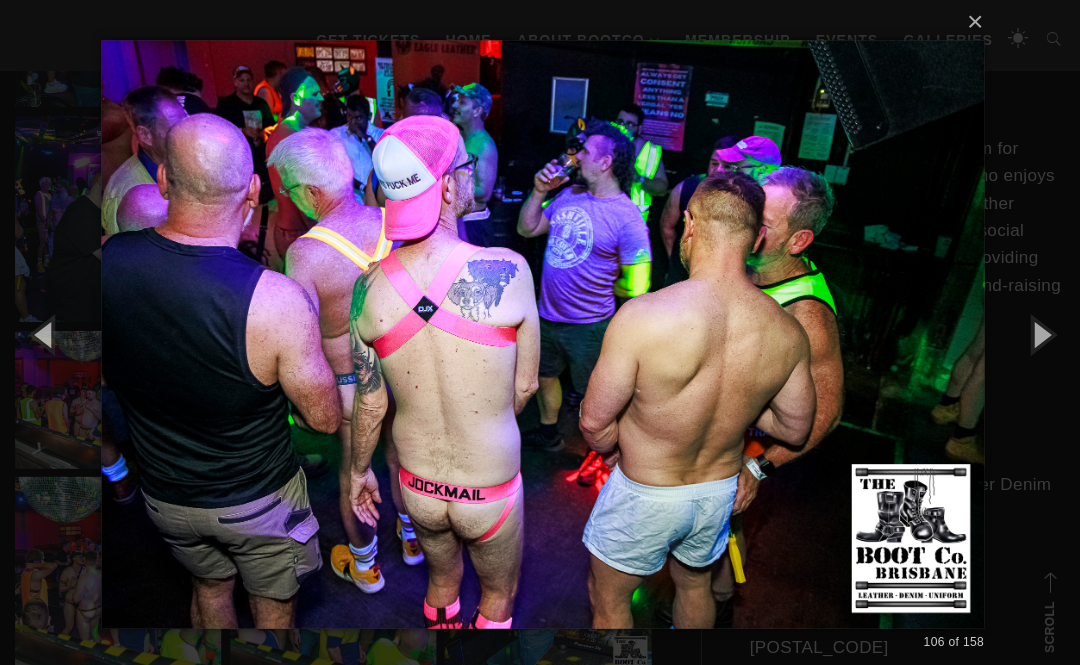 click at bounding box center [1035, 332] 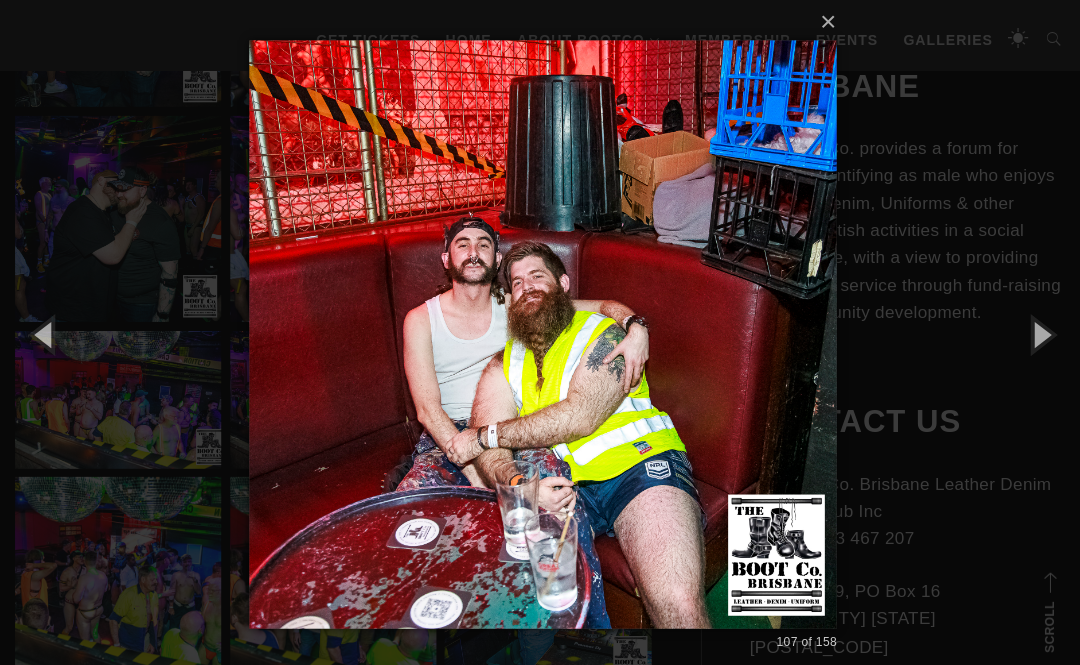click at bounding box center (1035, 332) 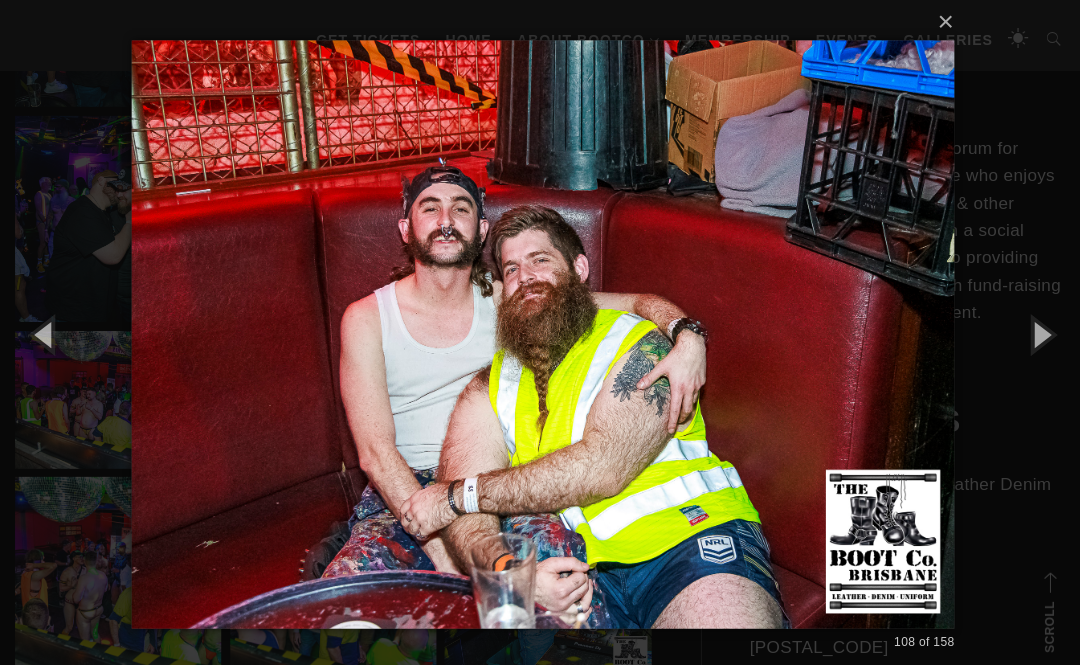 click at bounding box center (1035, 332) 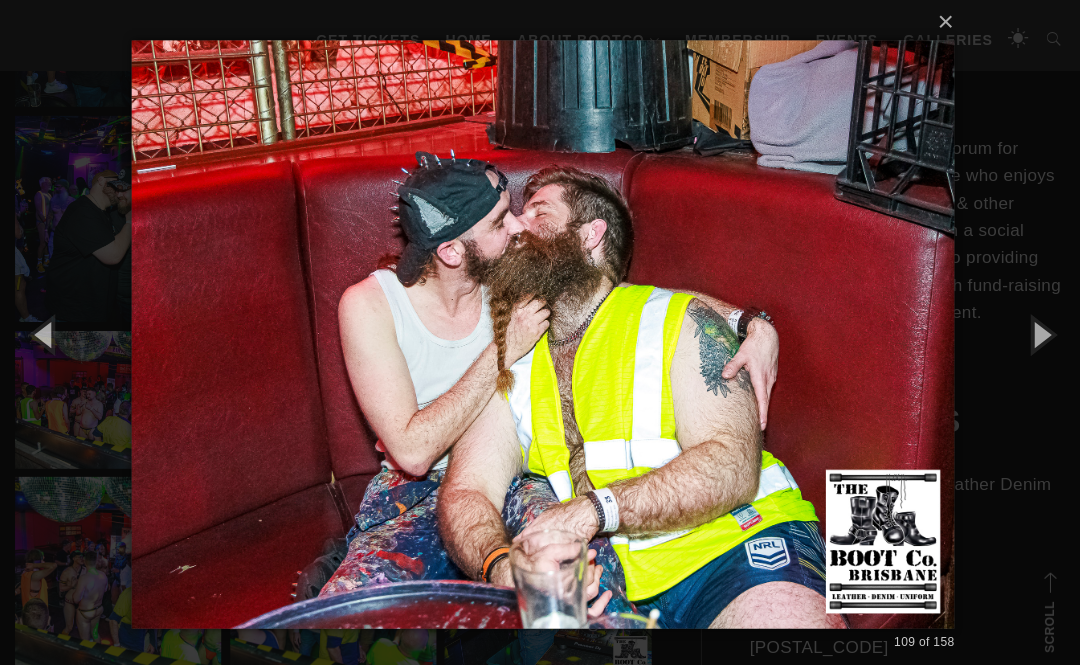 click at bounding box center (1035, 332) 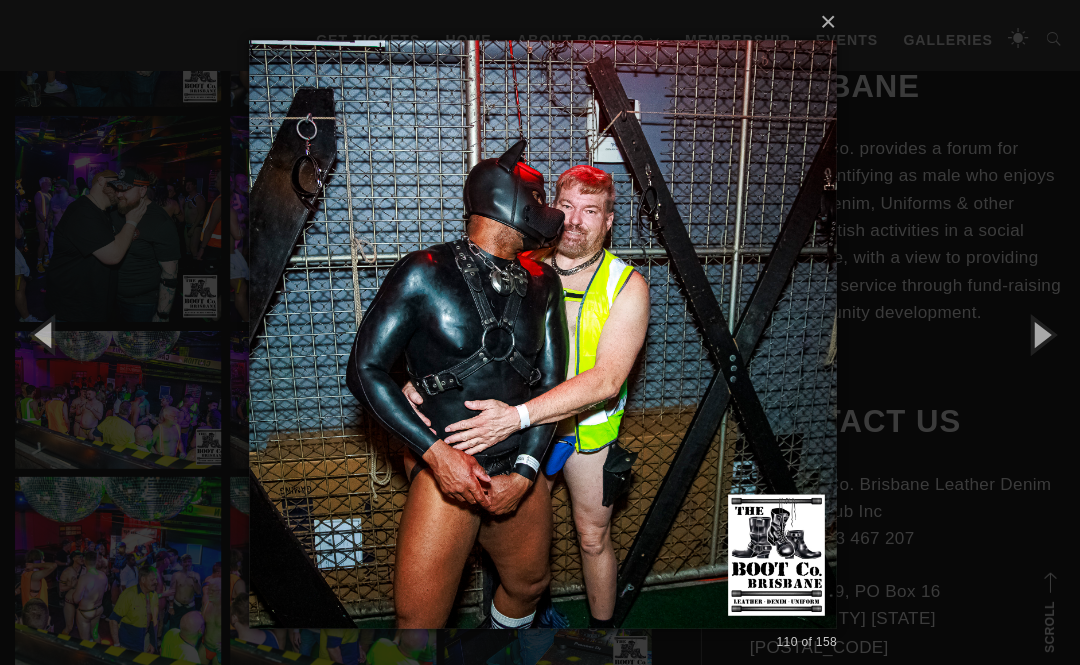 click at bounding box center [1035, 332] 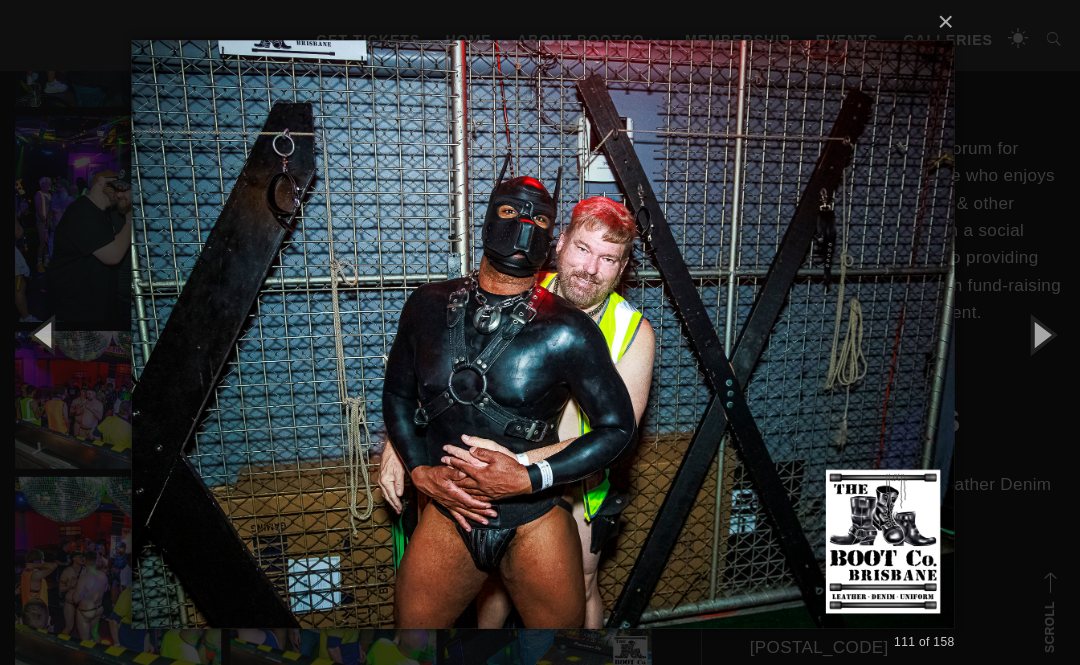 click at bounding box center [1035, 332] 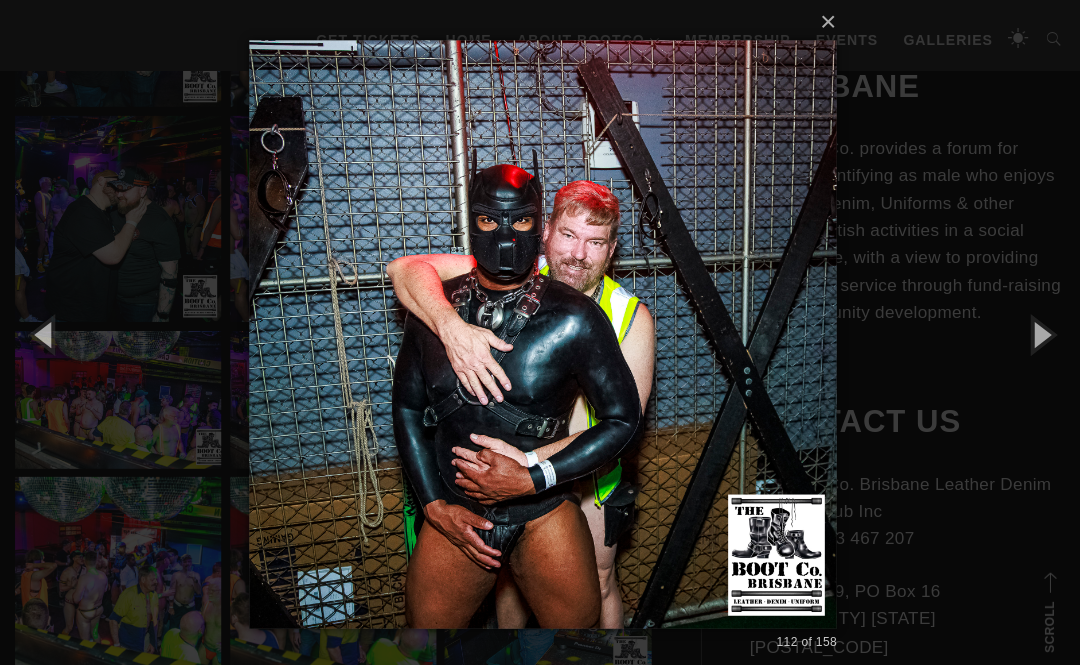 click at bounding box center (1035, 332) 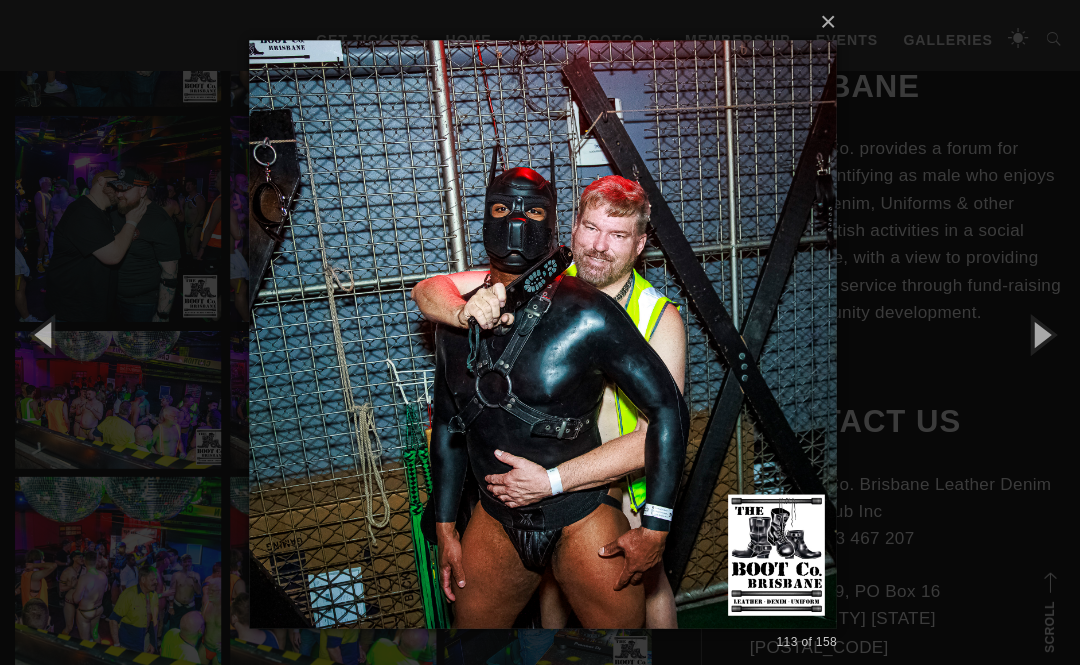 click at bounding box center [1035, 332] 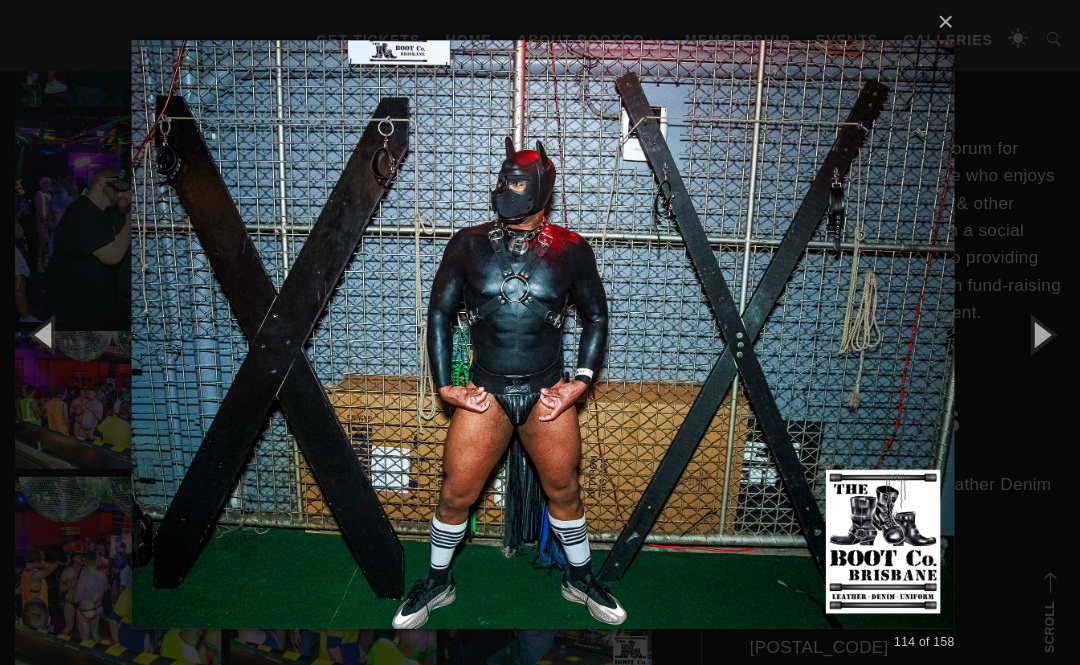 click at bounding box center [1035, 332] 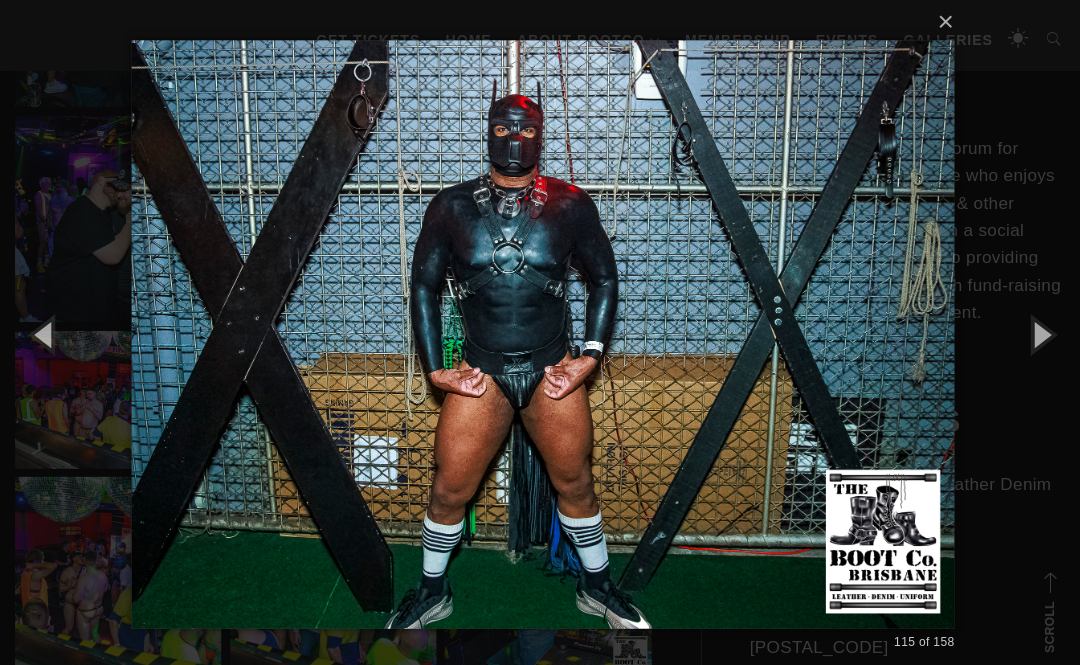 click at bounding box center (1035, 332) 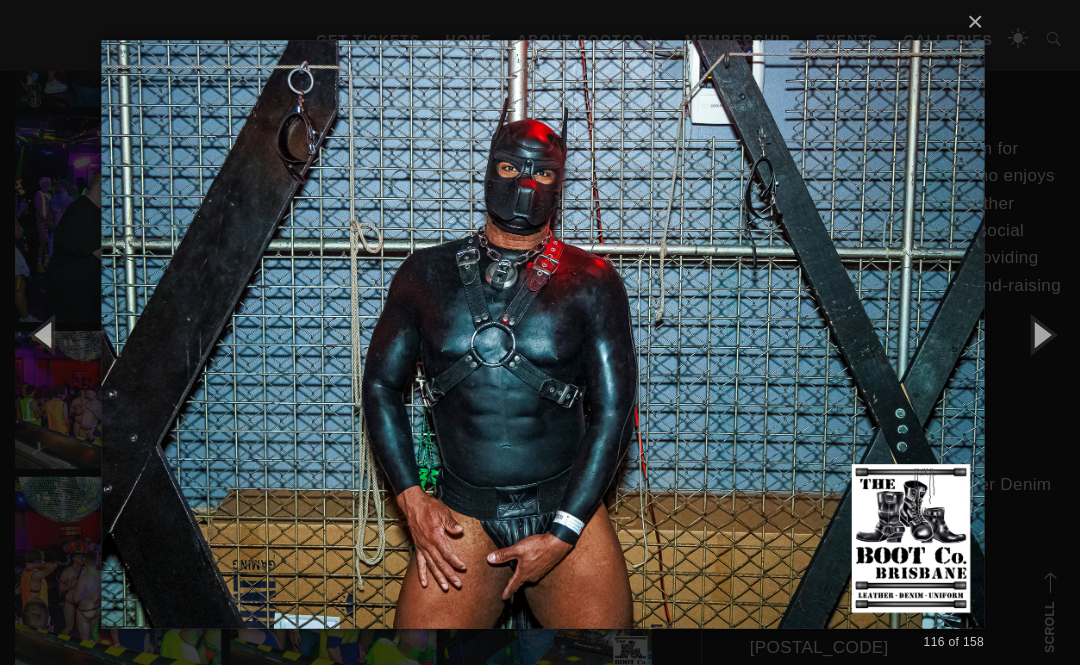 click at bounding box center (1035, 332) 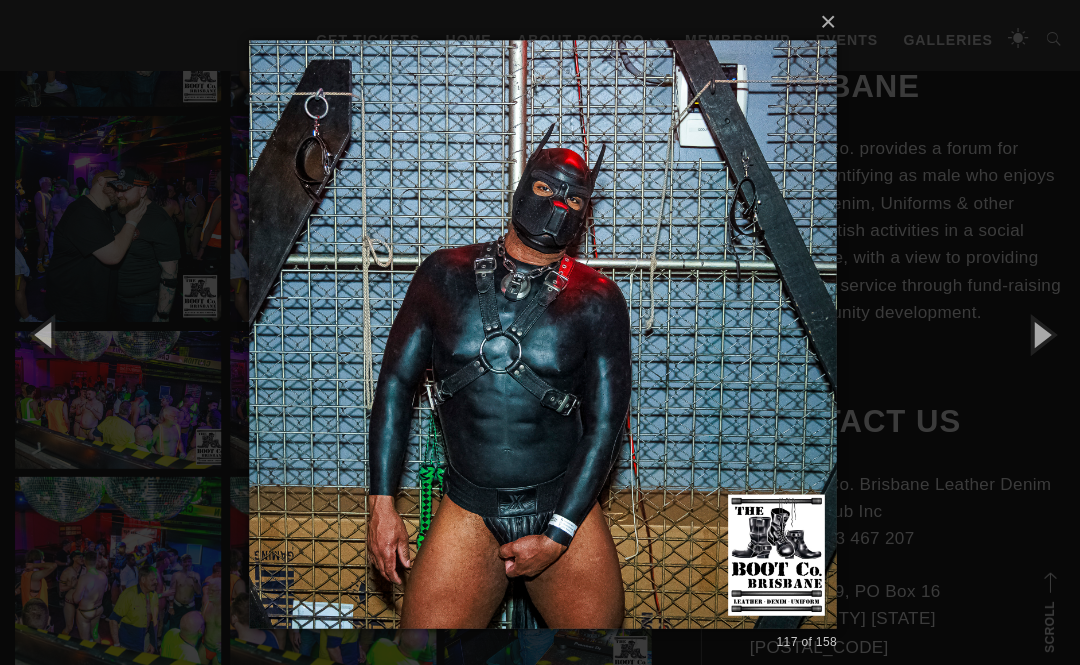 click at bounding box center [1035, 332] 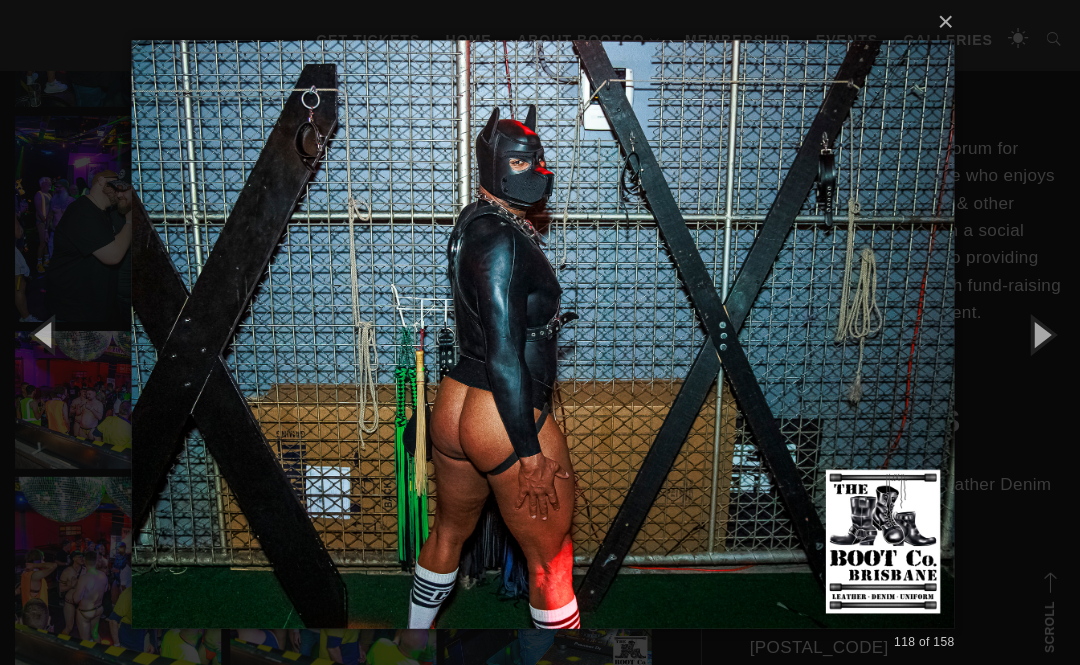 click at bounding box center (1035, 332) 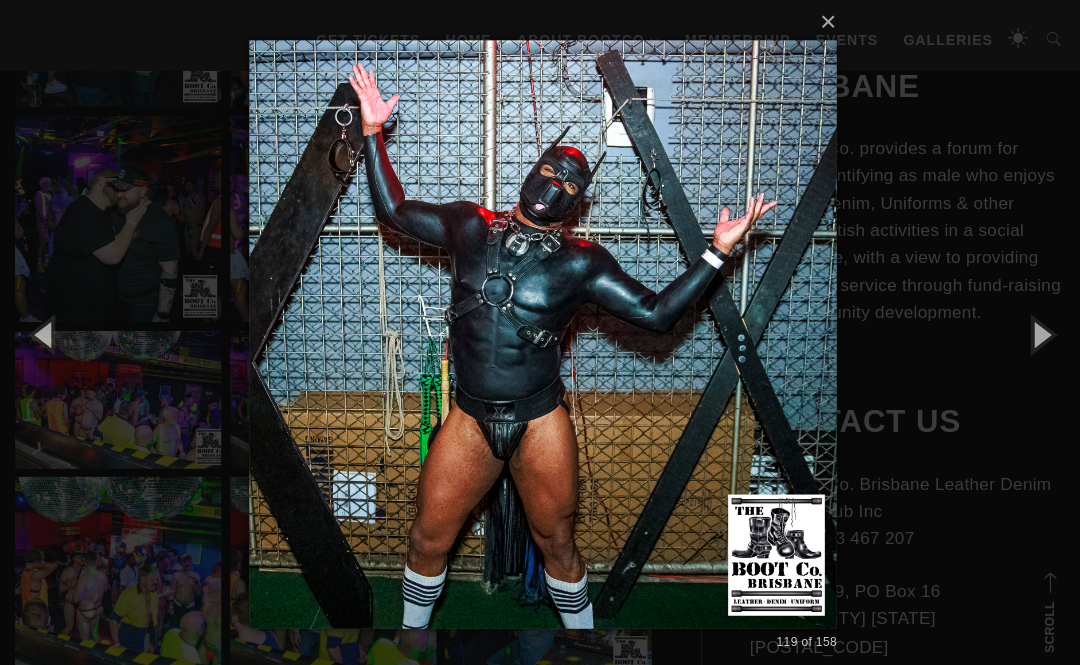 click at bounding box center [1035, 332] 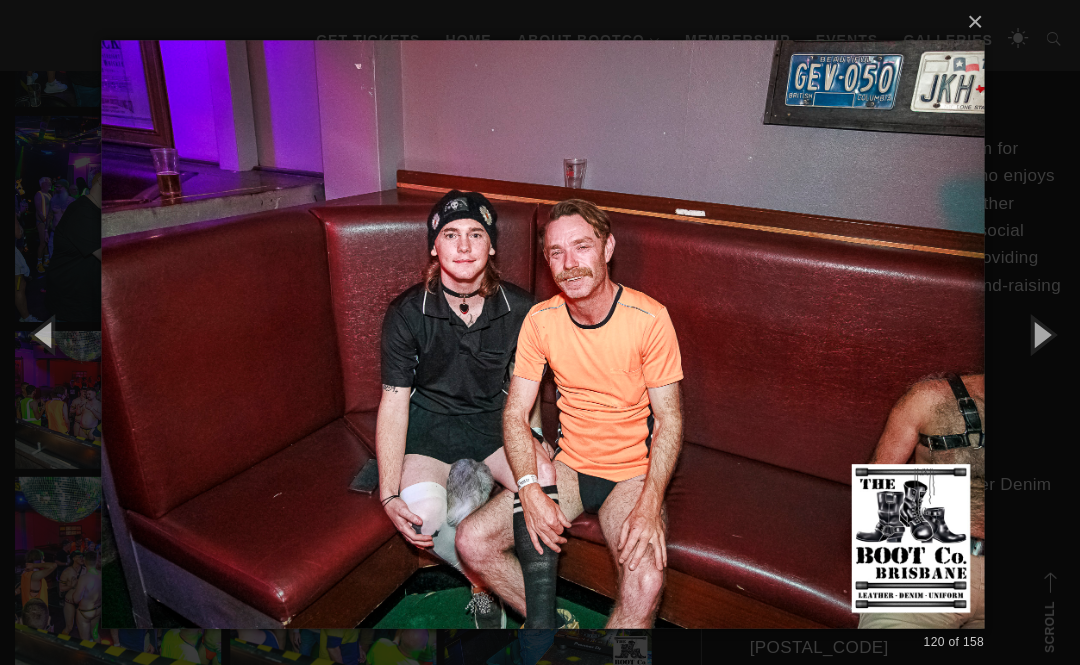 click at bounding box center (1035, 332) 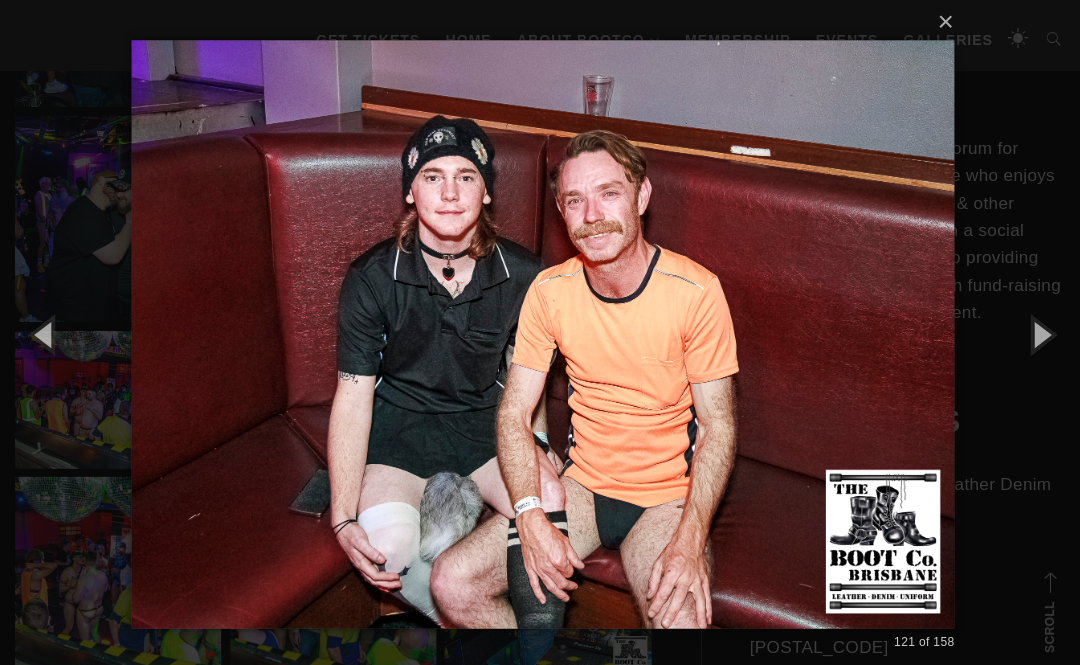 click at bounding box center [1035, 332] 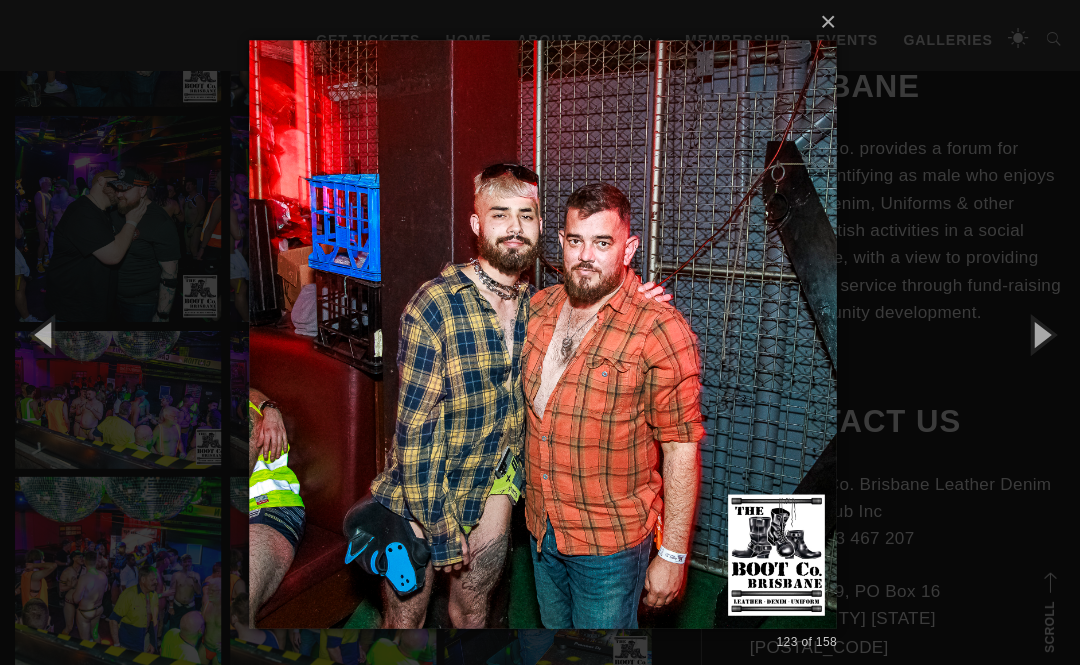 click at bounding box center [1035, 332] 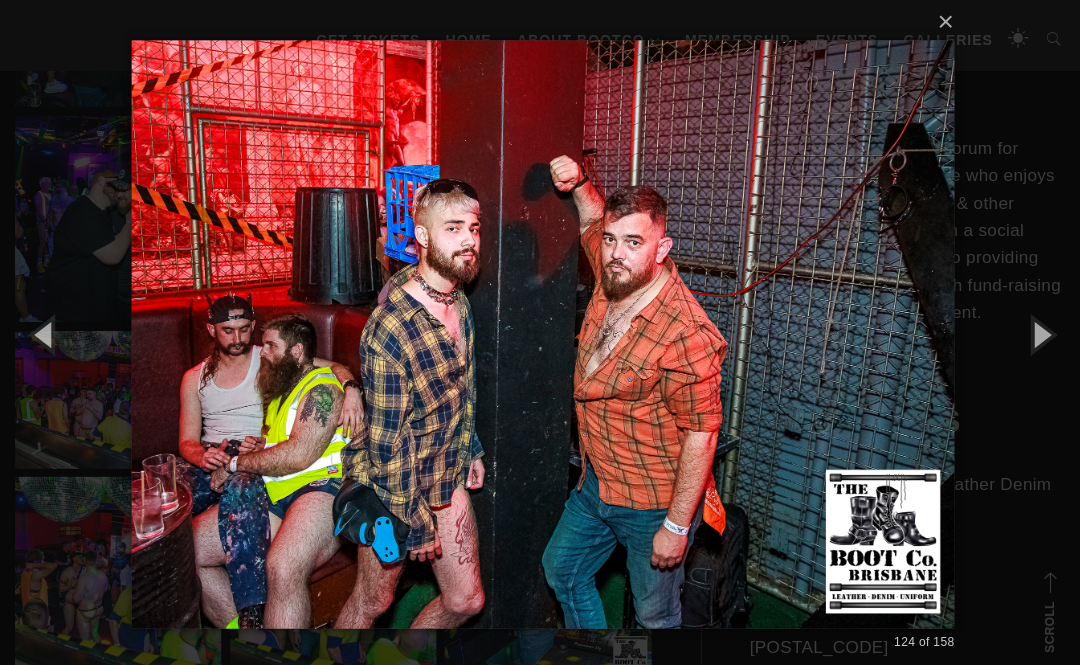 click at bounding box center (1035, 332) 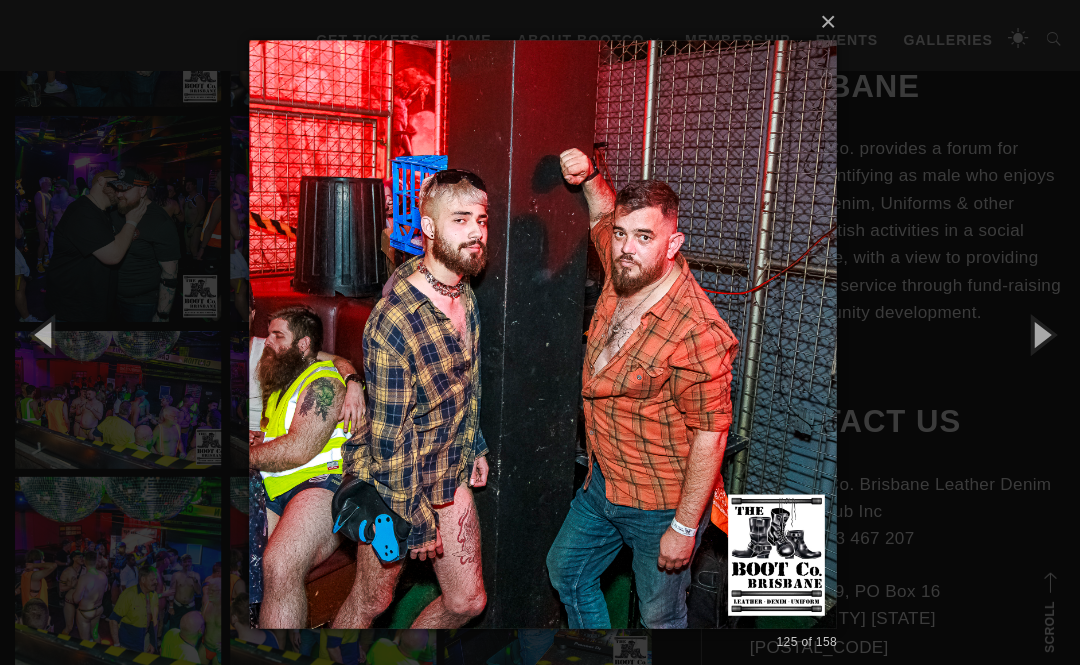 click at bounding box center [1035, 332] 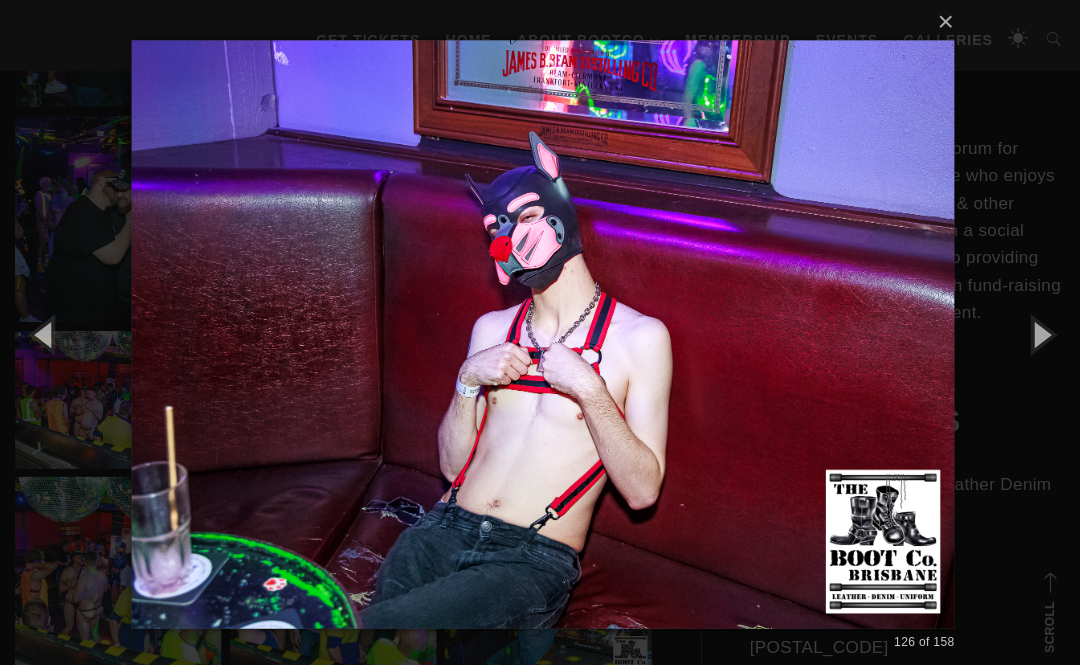click at bounding box center (1035, 332) 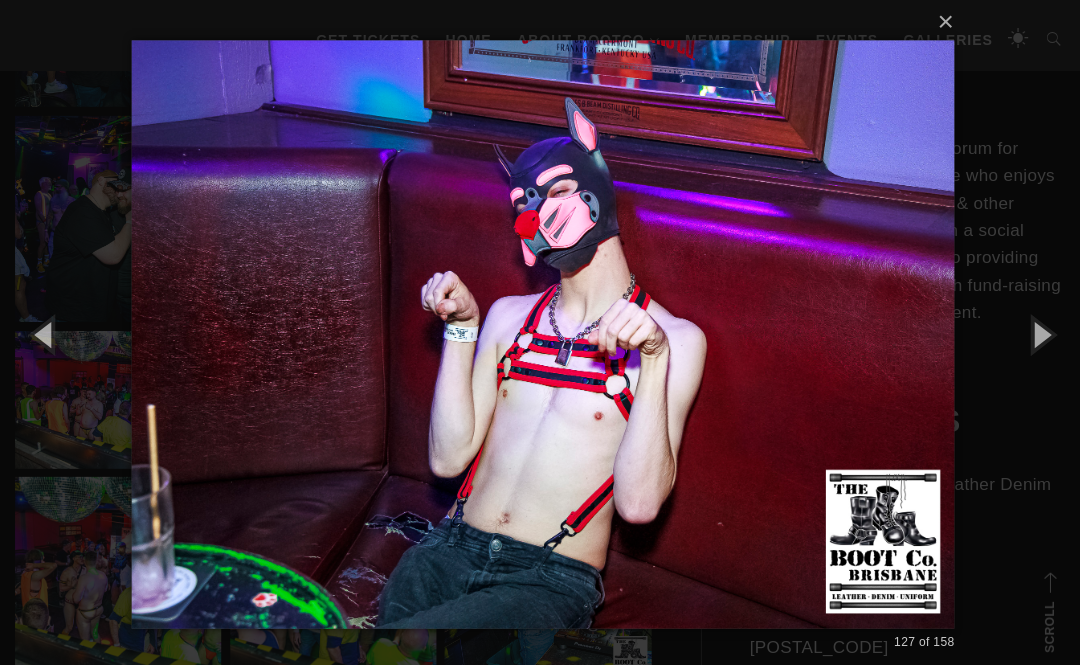 click at bounding box center [1035, 332] 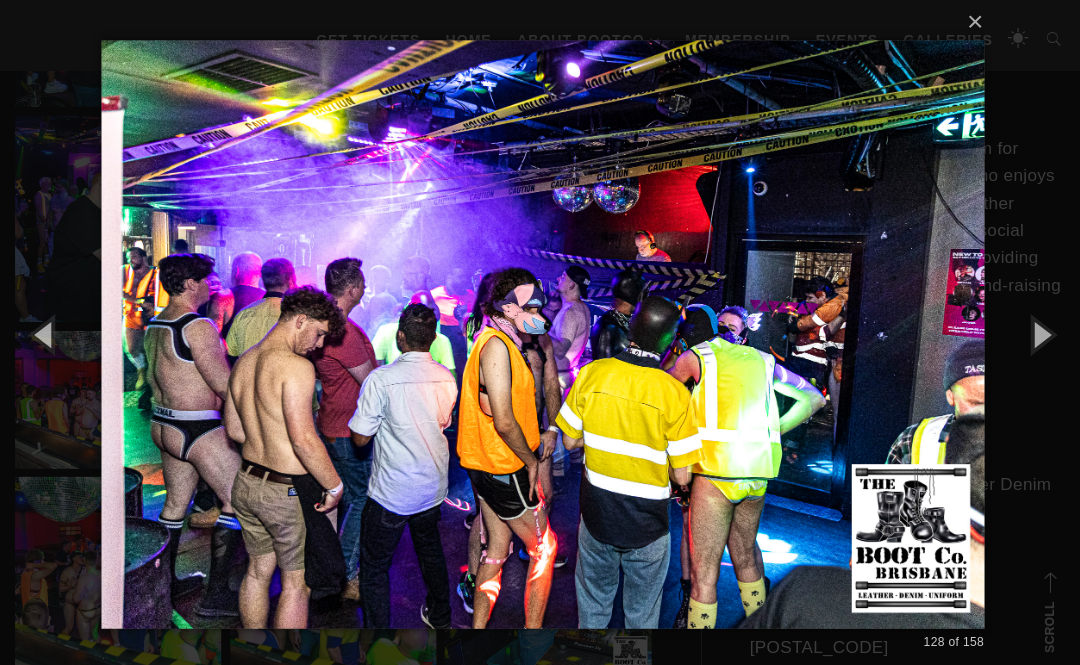 click at bounding box center [1035, 332] 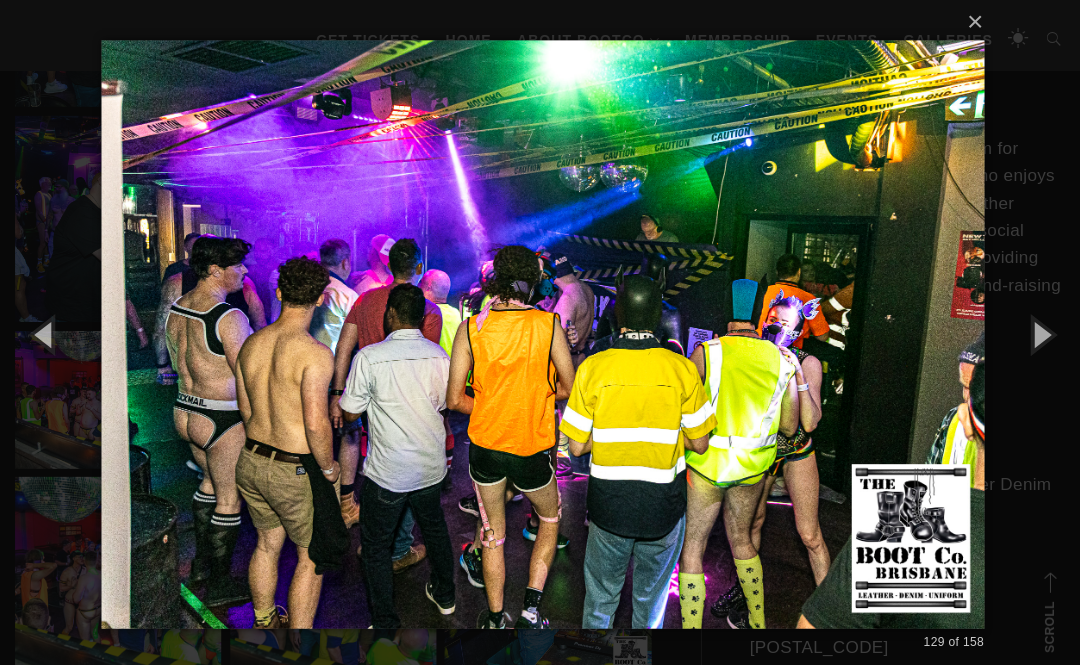 click at bounding box center (1035, 332) 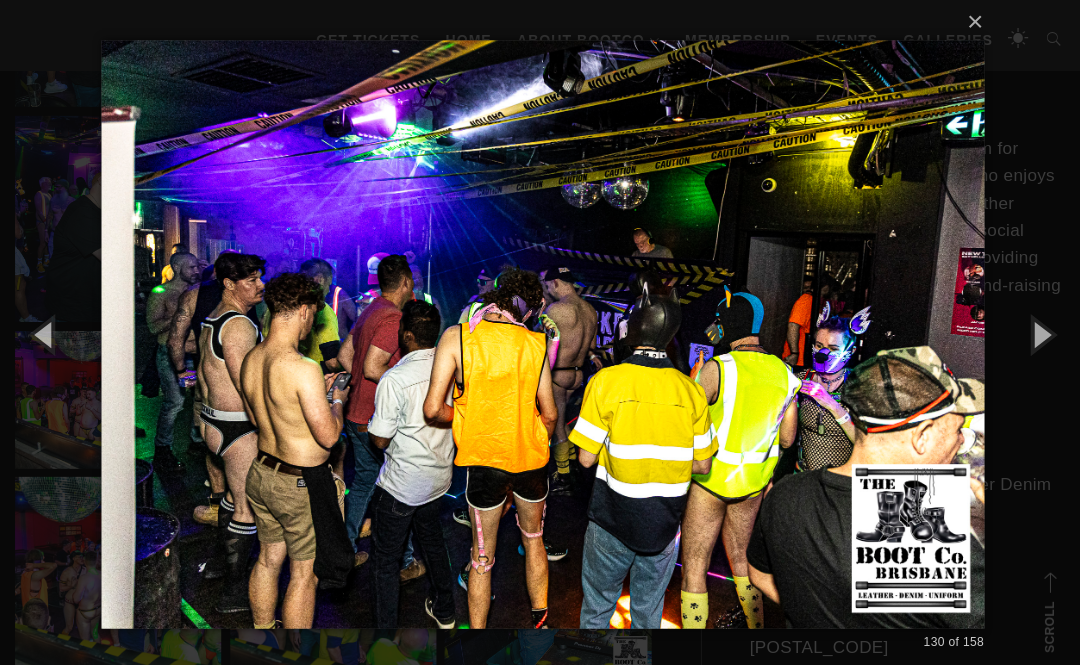click at bounding box center [1035, 332] 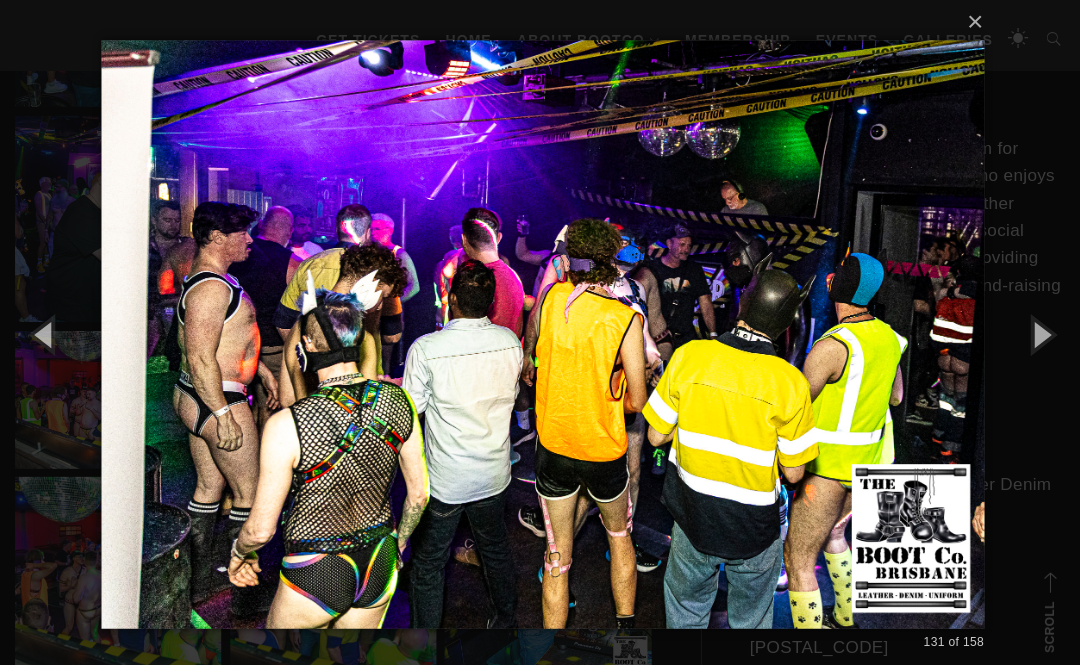 click at bounding box center [1035, 332] 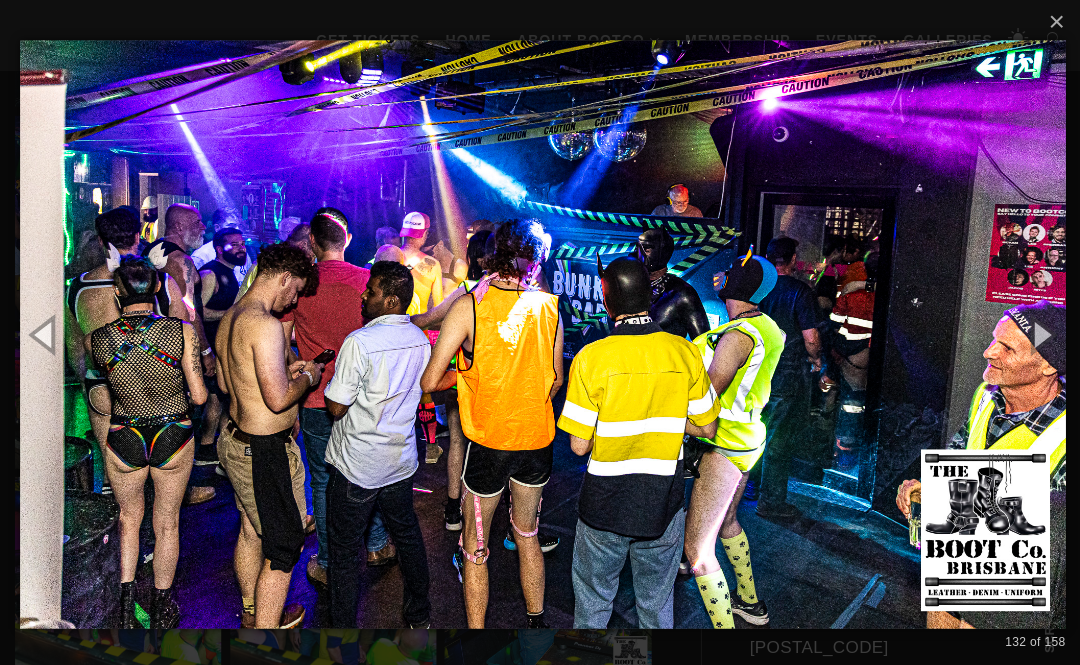 click at bounding box center (1035, 332) 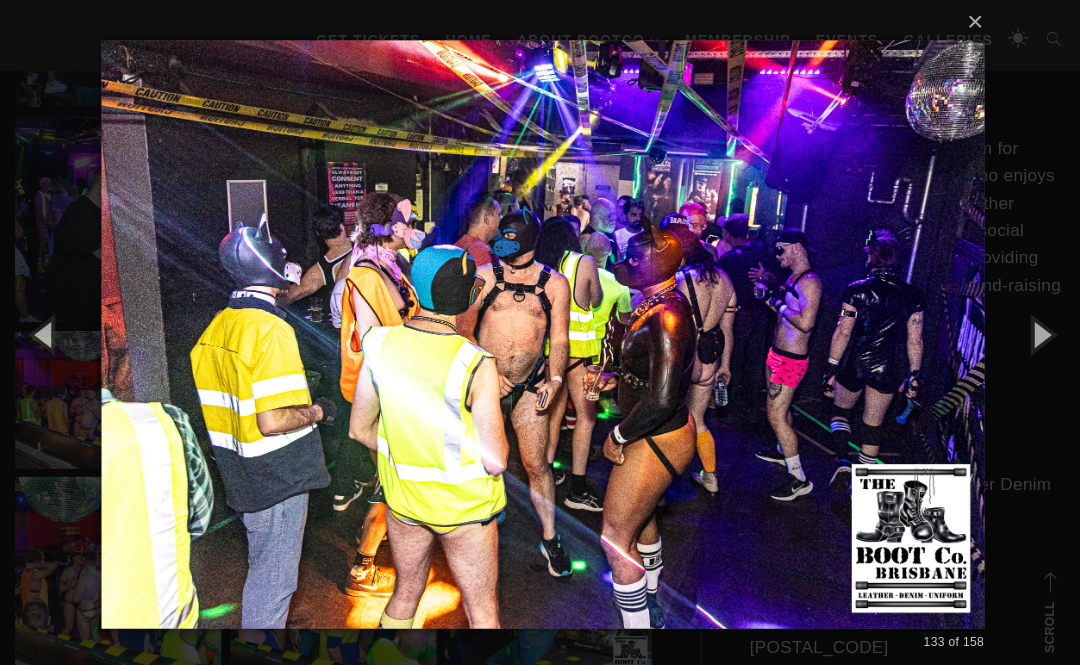 click at bounding box center [1035, 332] 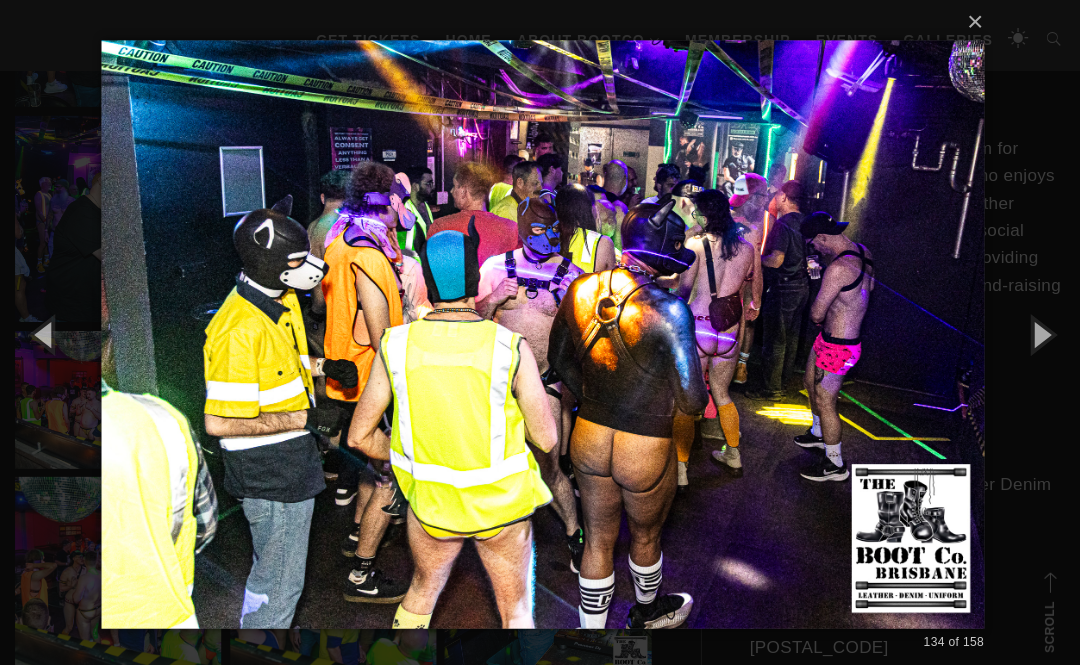 click at bounding box center [1035, 332] 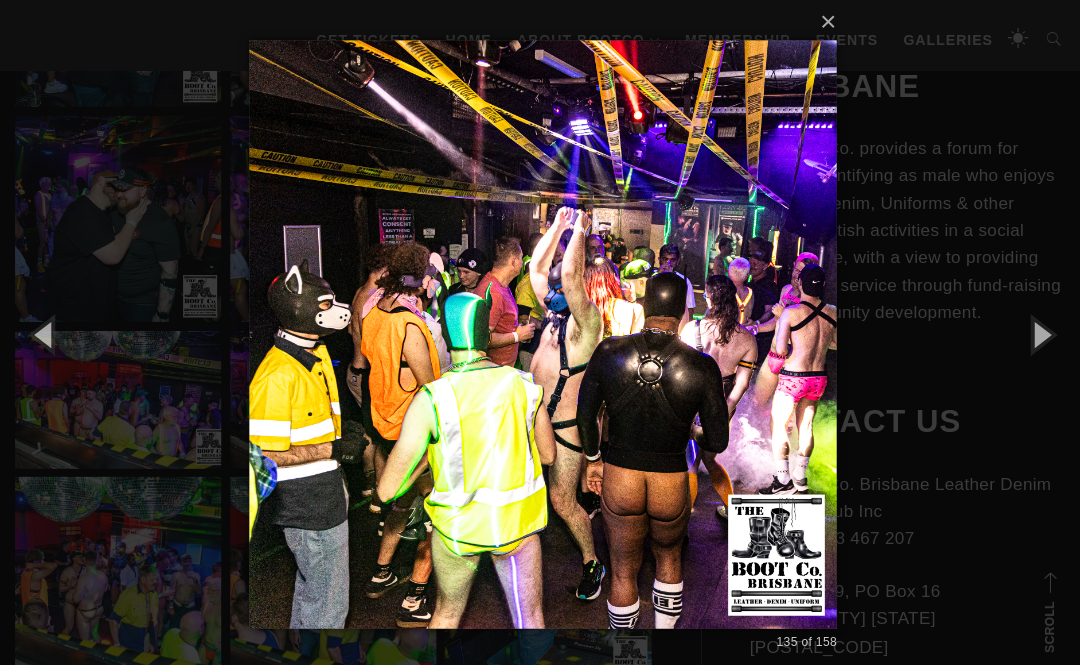 click at bounding box center [1035, 332] 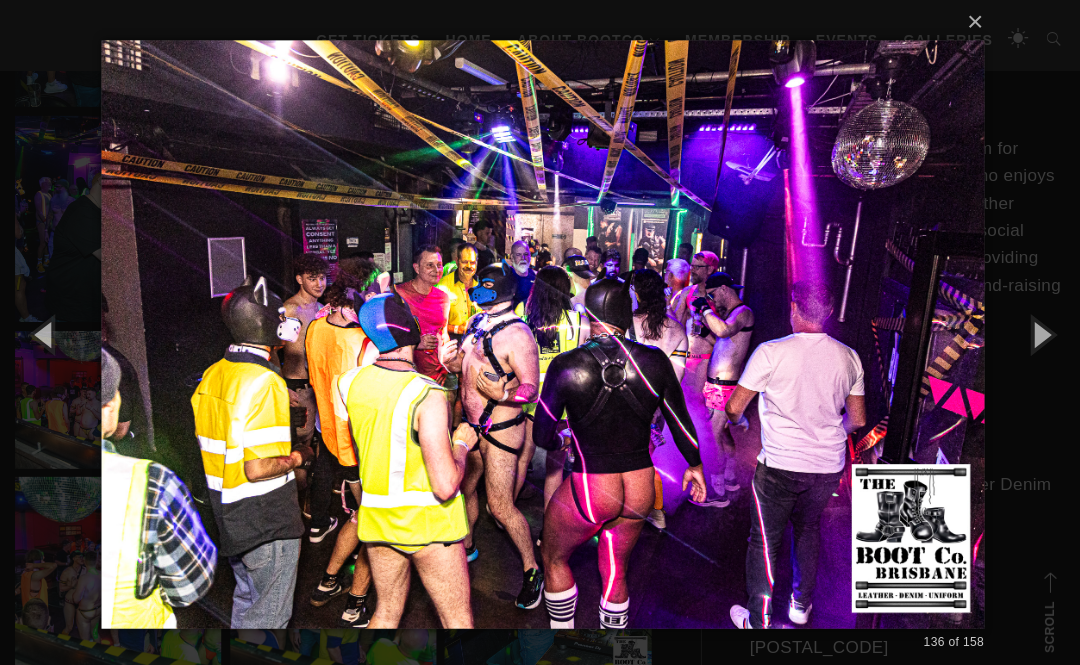 click at bounding box center (1035, 332) 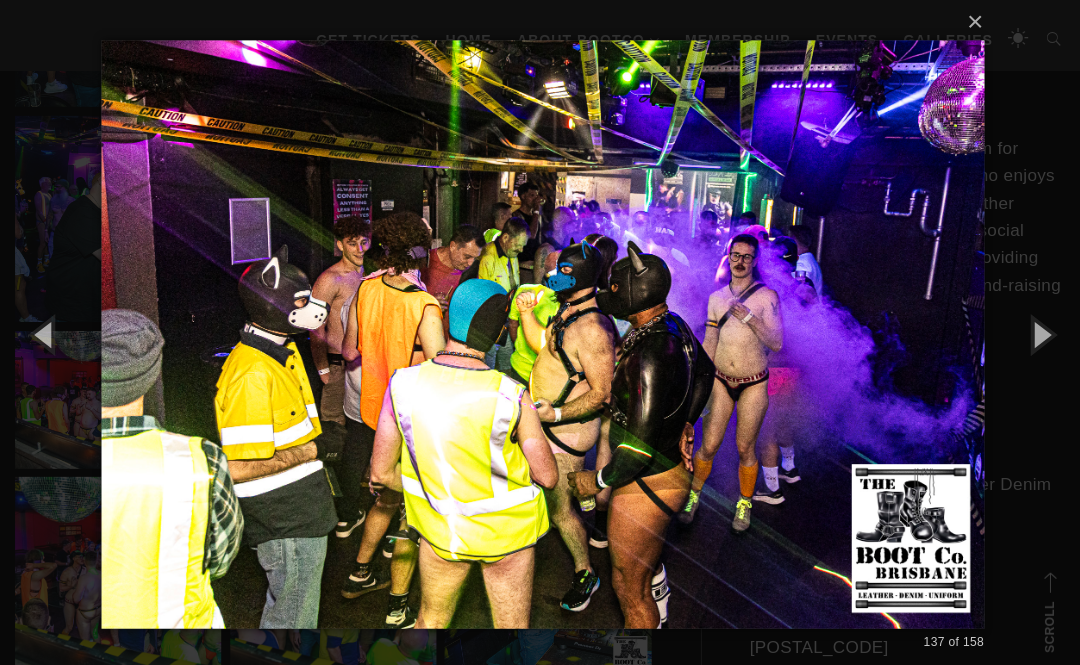 click at bounding box center [1035, 332] 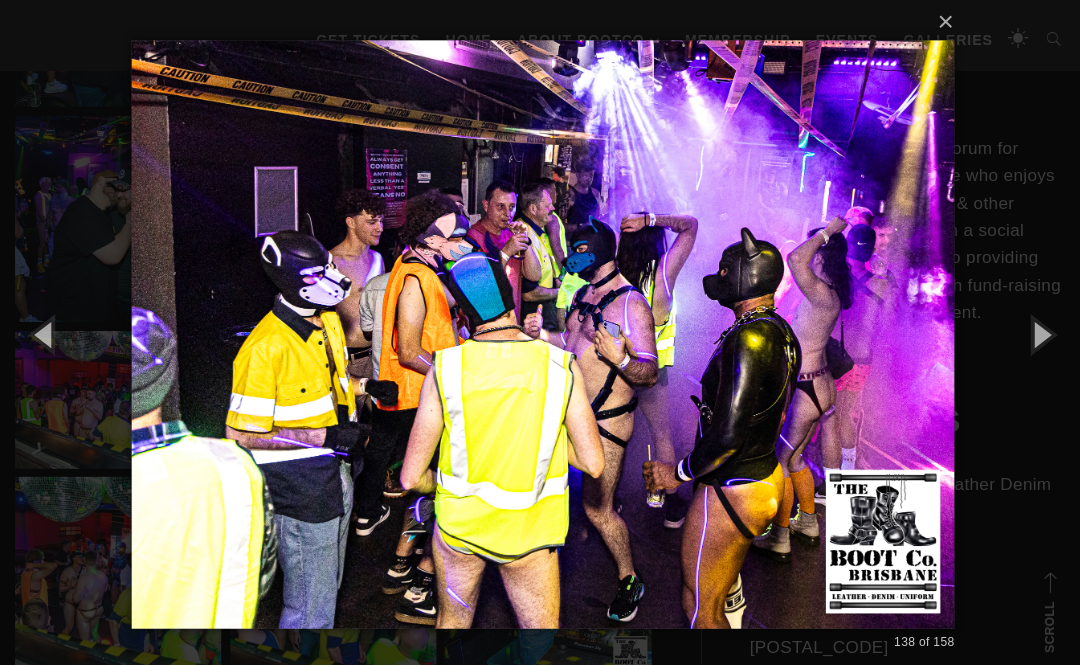 click at bounding box center [1035, 332] 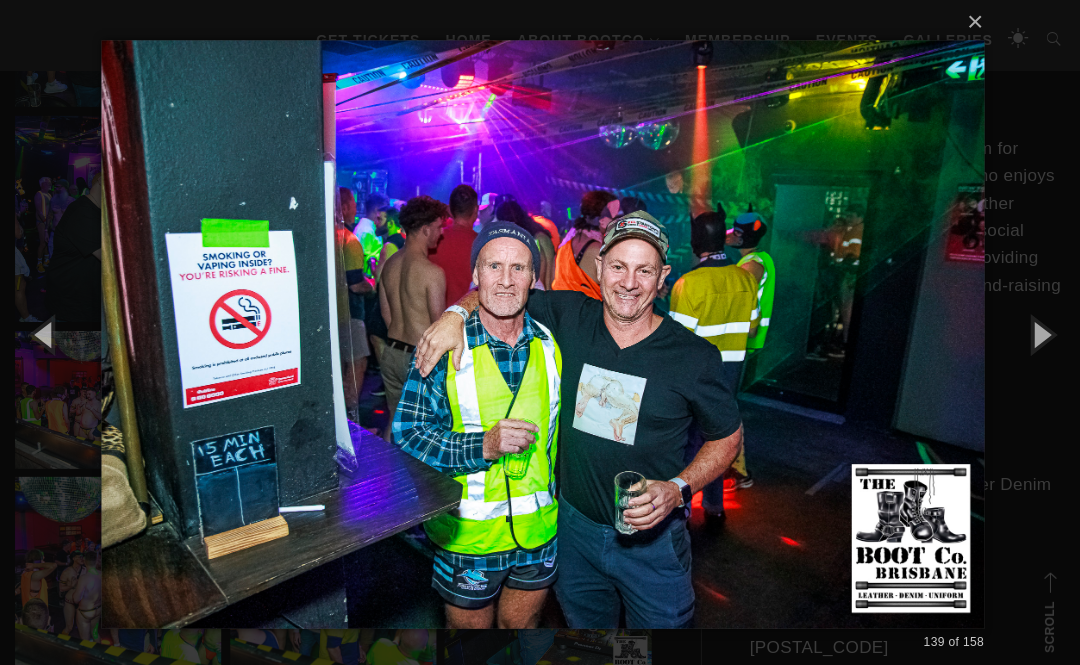 click at bounding box center (1035, 332) 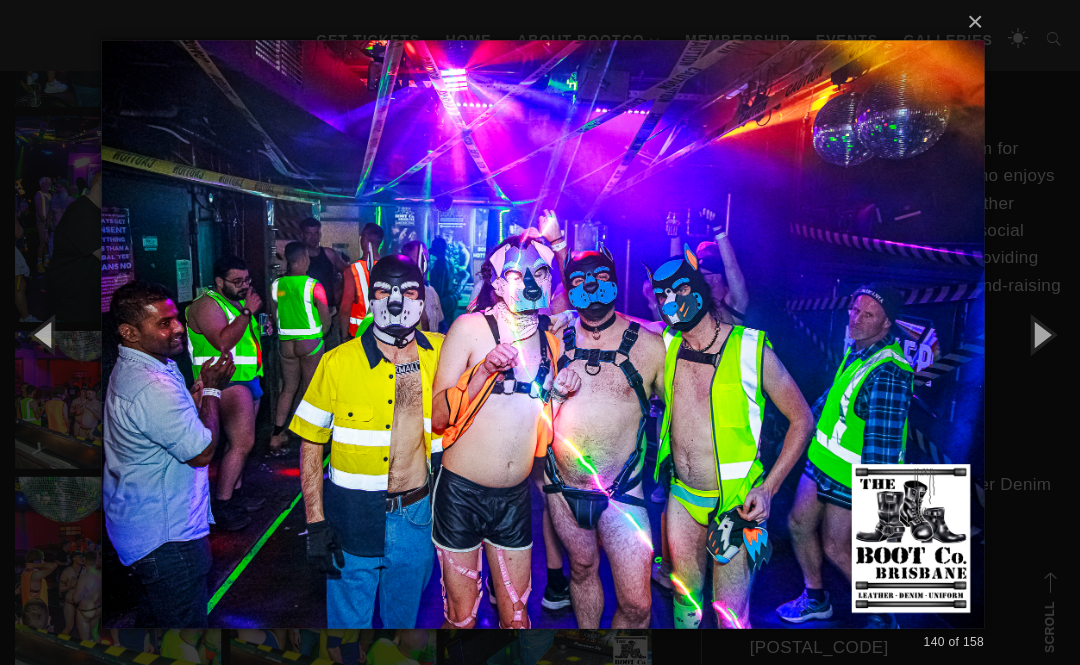 click at bounding box center (1035, 332) 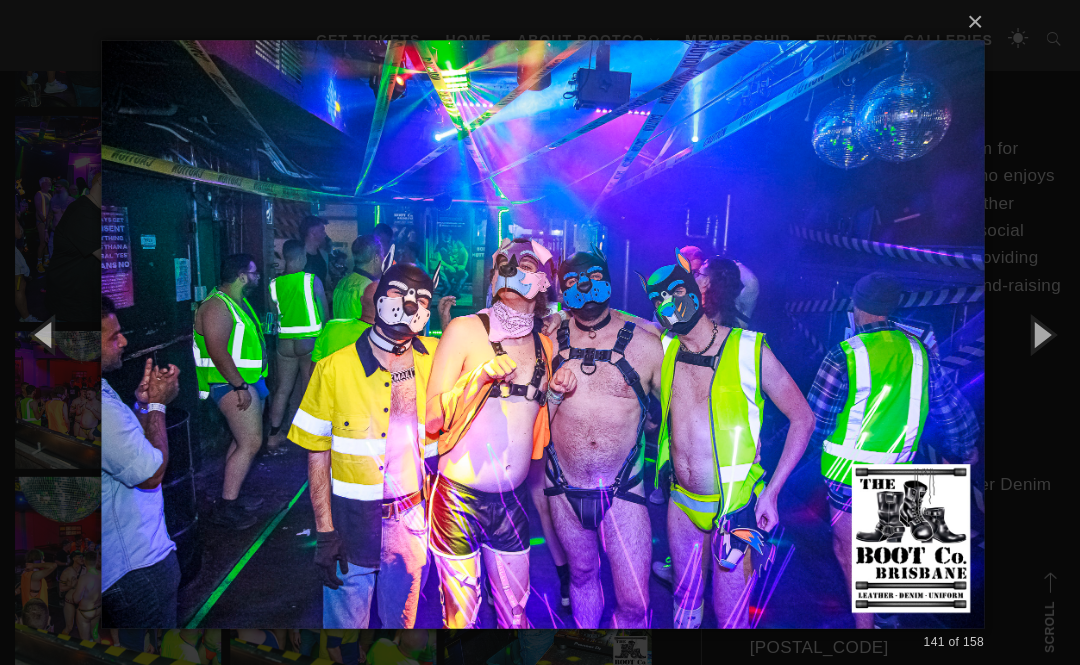 click at bounding box center [1035, 332] 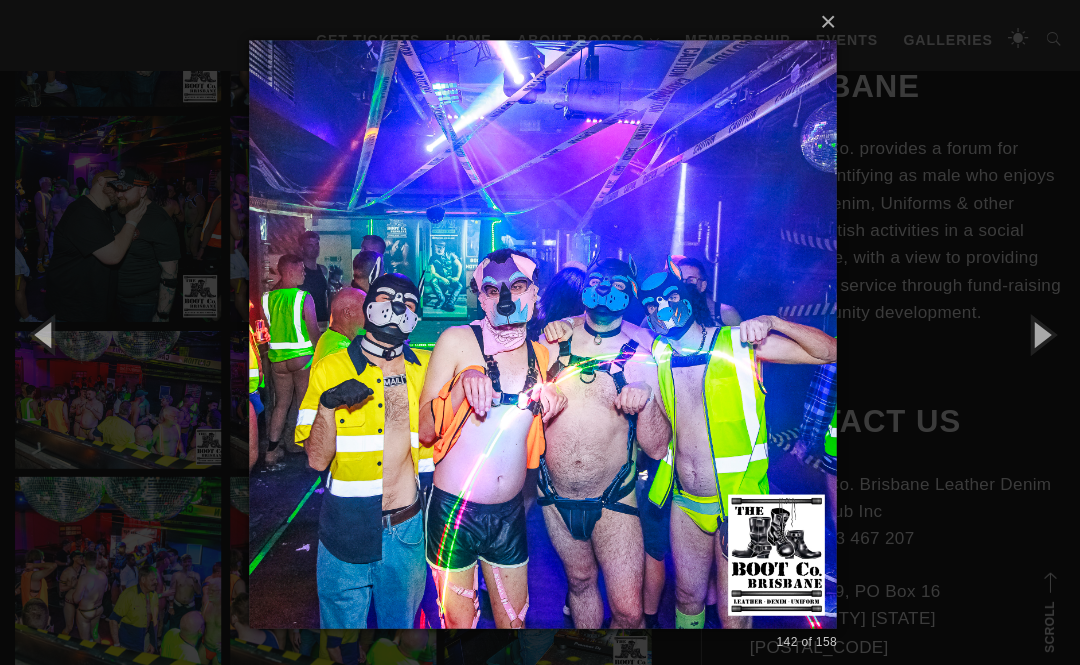 click at bounding box center [1035, 332] 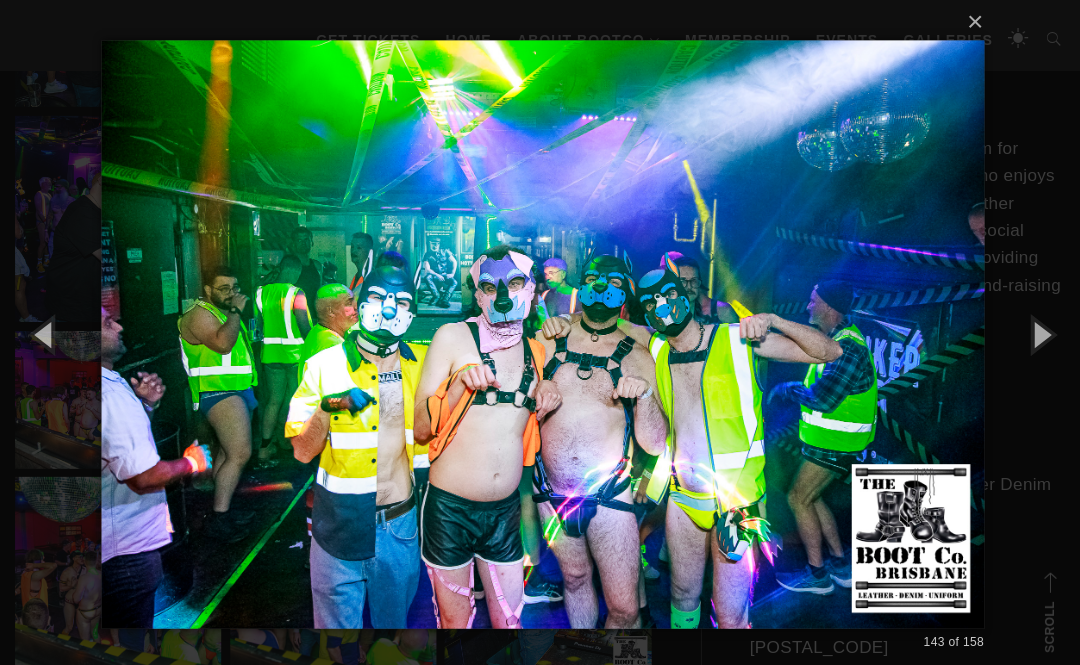 click at bounding box center (1035, 332) 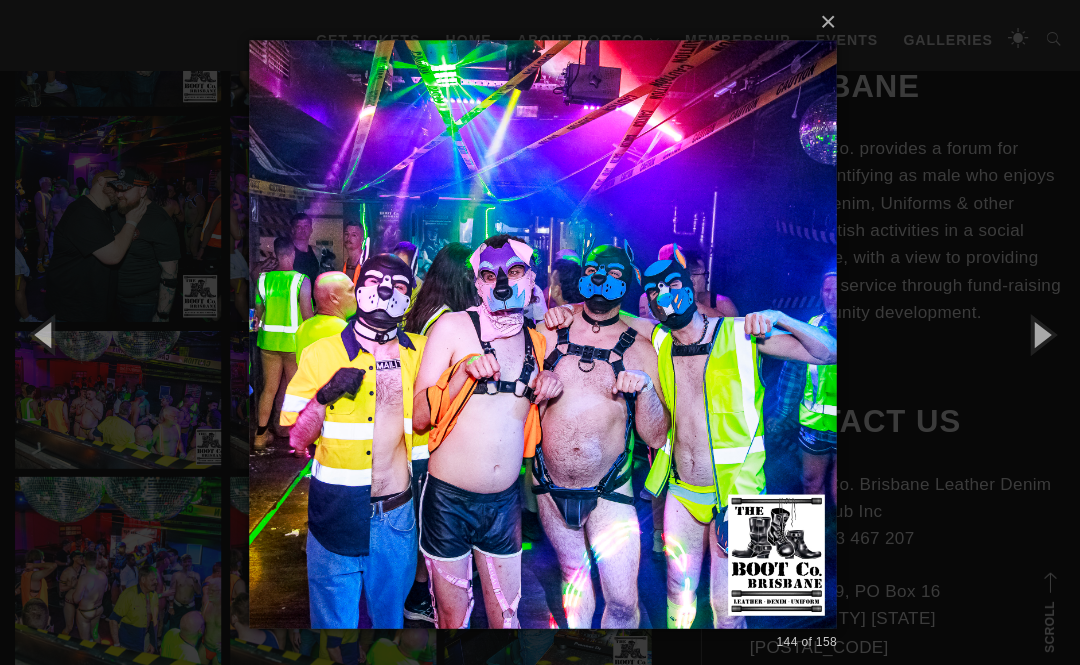 click at bounding box center [1035, 332] 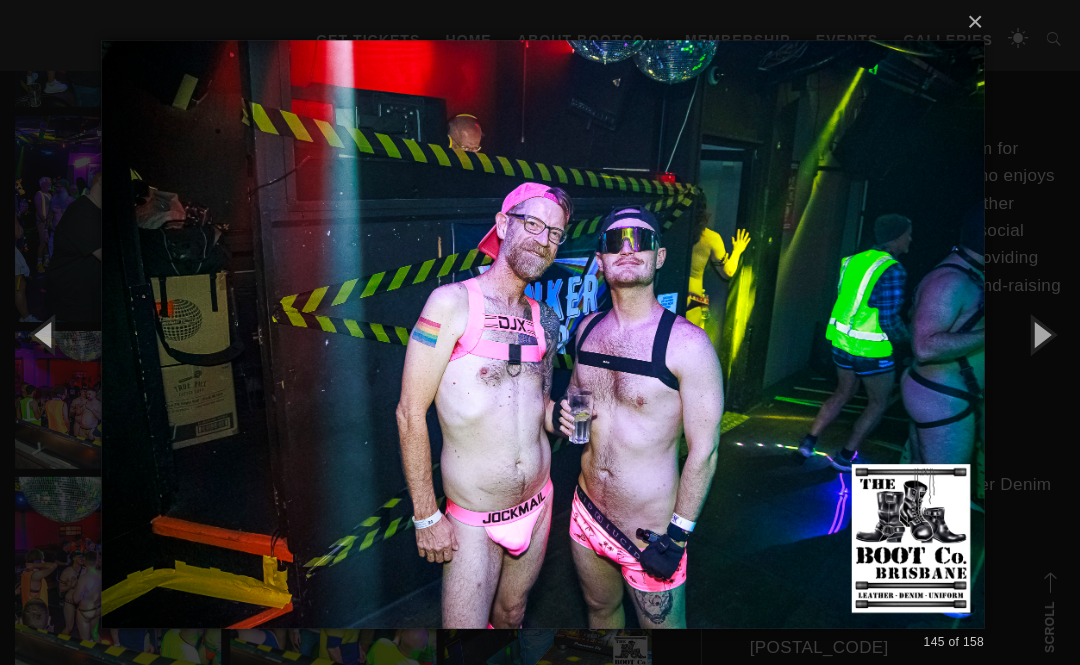 click at bounding box center [1035, 332] 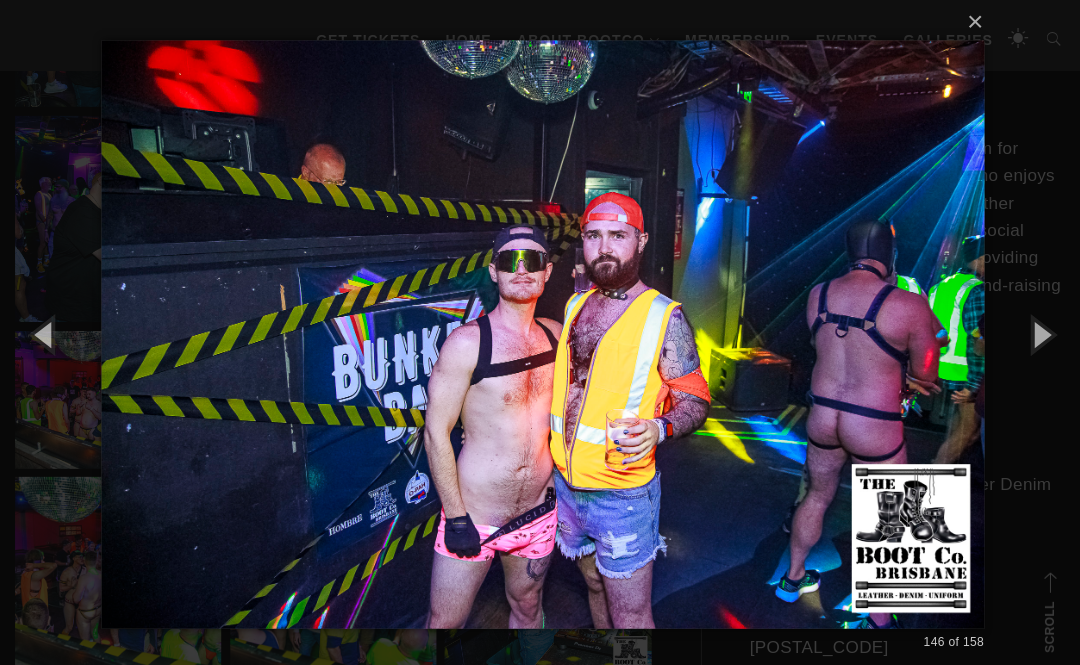 click at bounding box center (1035, 332) 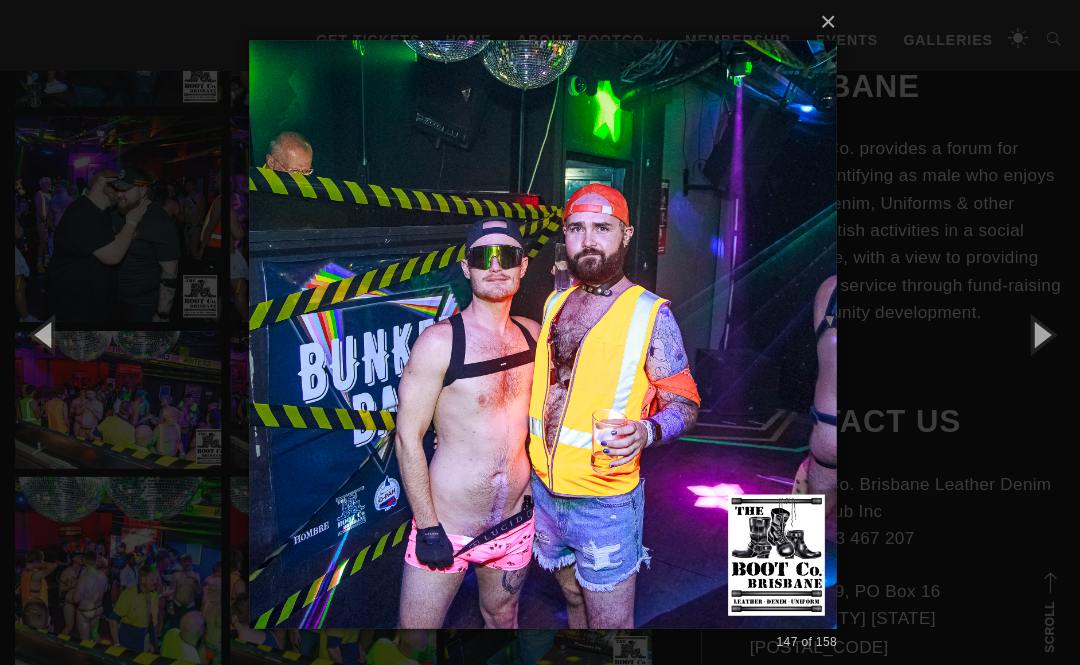 click at bounding box center (1035, 332) 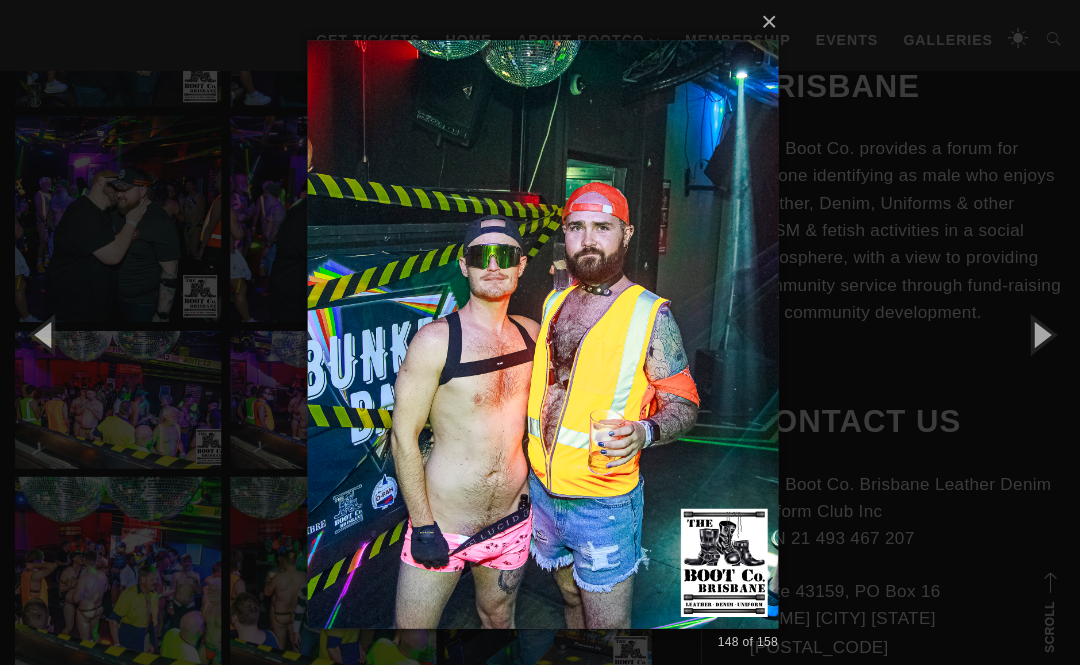 click at bounding box center (1035, 332) 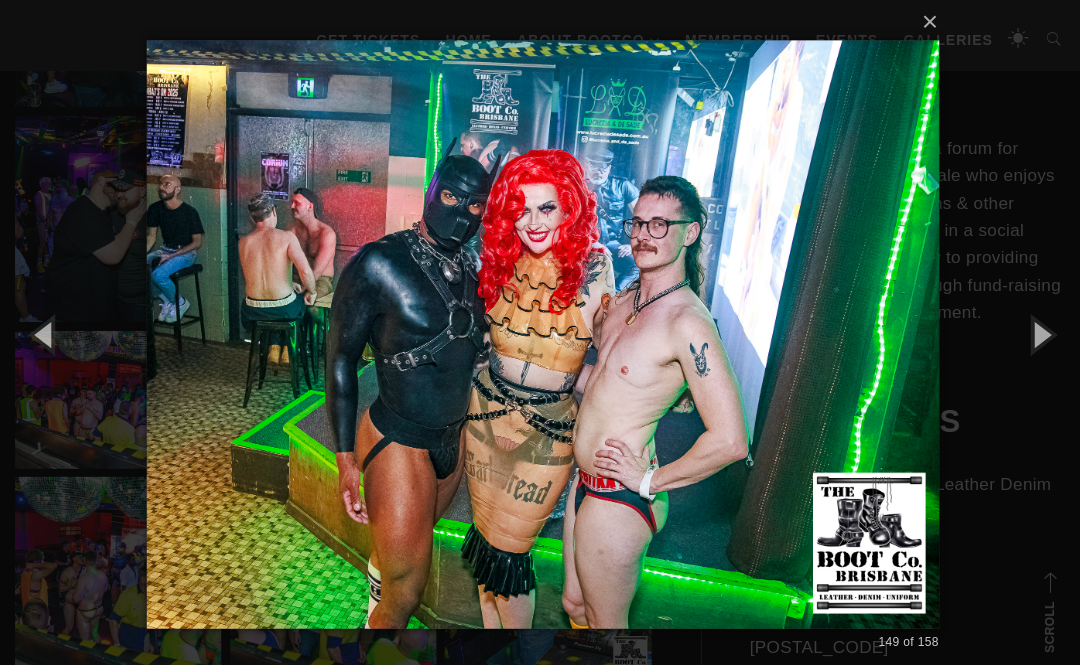 click at bounding box center (1035, 332) 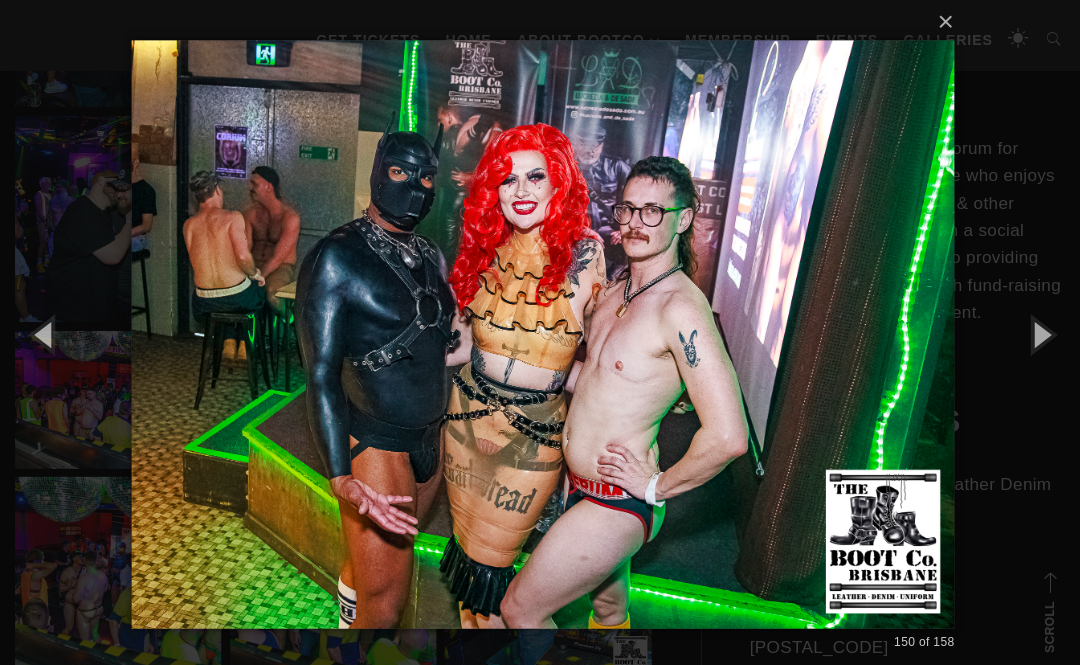 click at bounding box center (1035, 332) 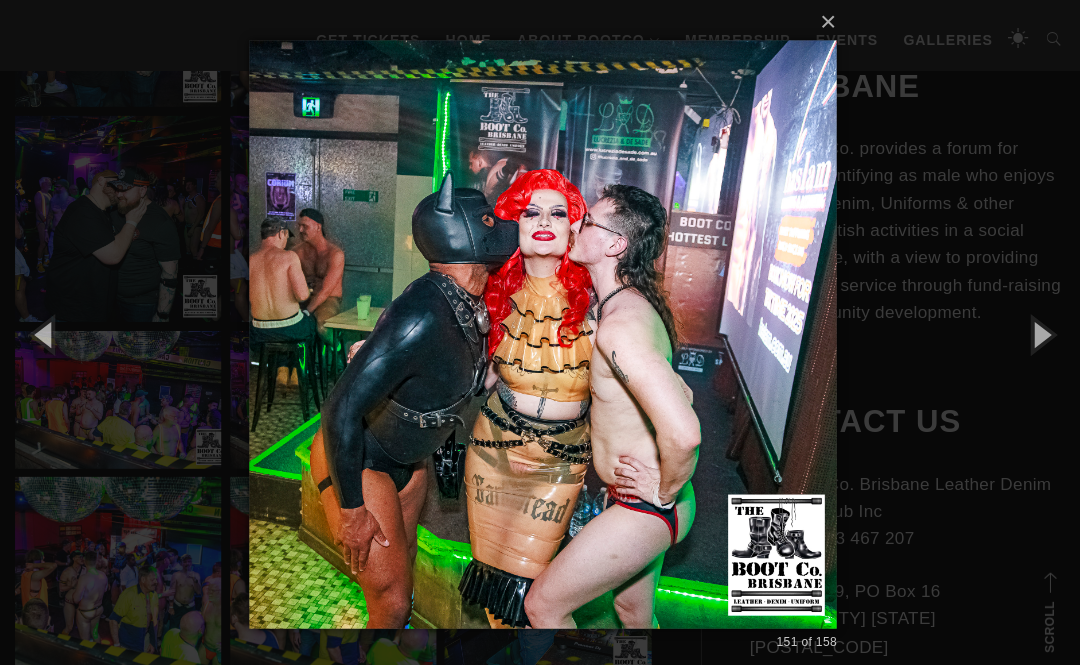 click at bounding box center [1035, 332] 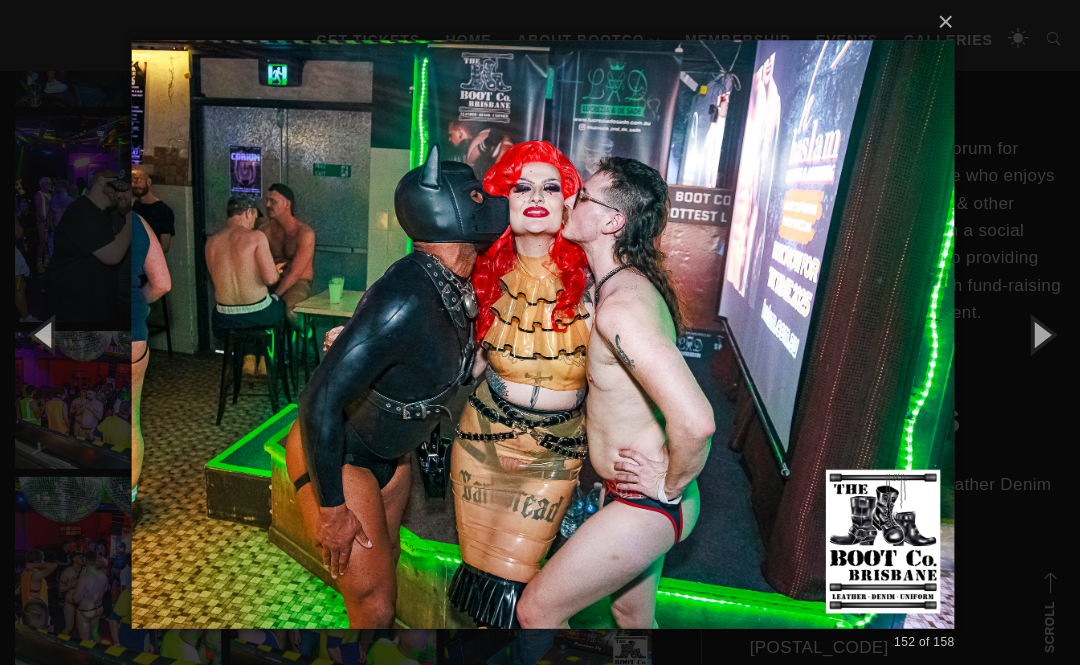 click at bounding box center [1035, 332] 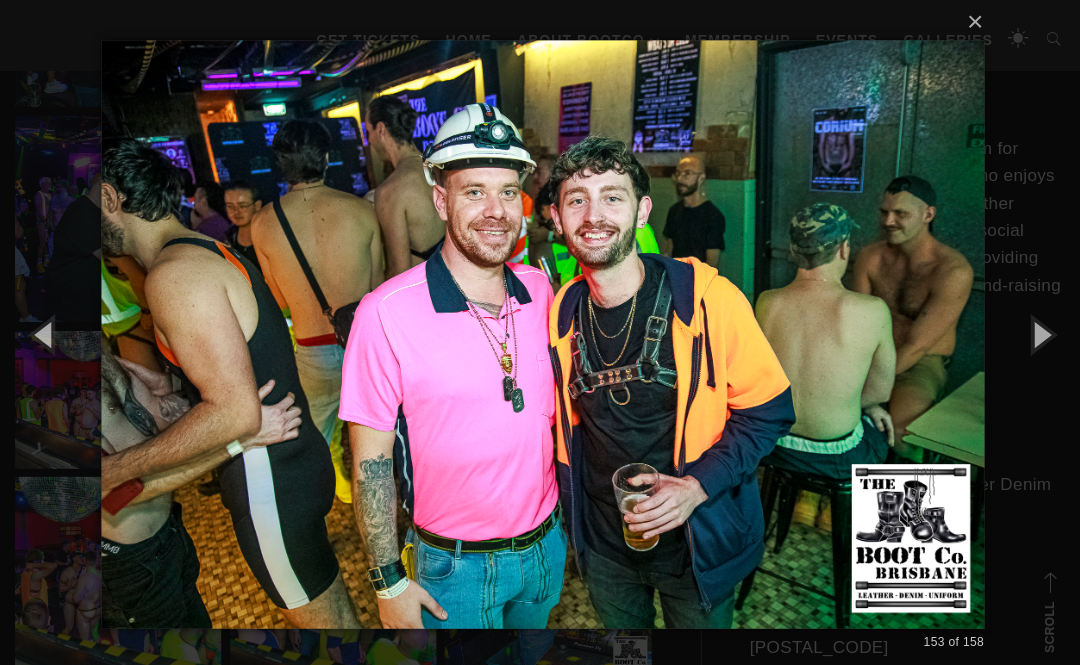 click at bounding box center [1035, 332] 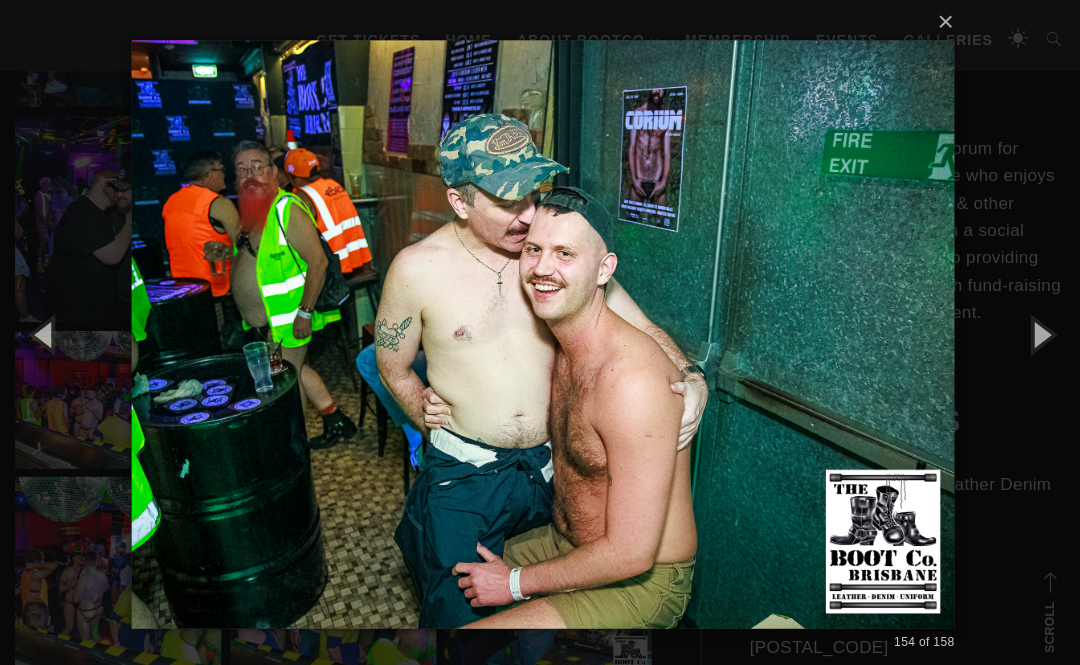 click at bounding box center (1035, 332) 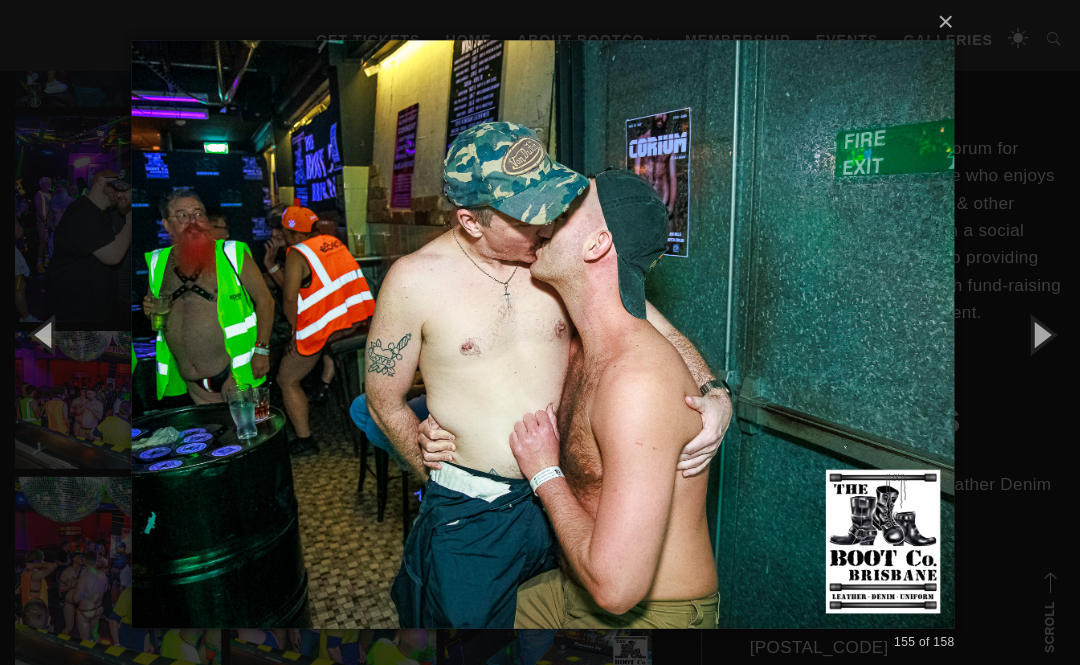 click at bounding box center [1035, 332] 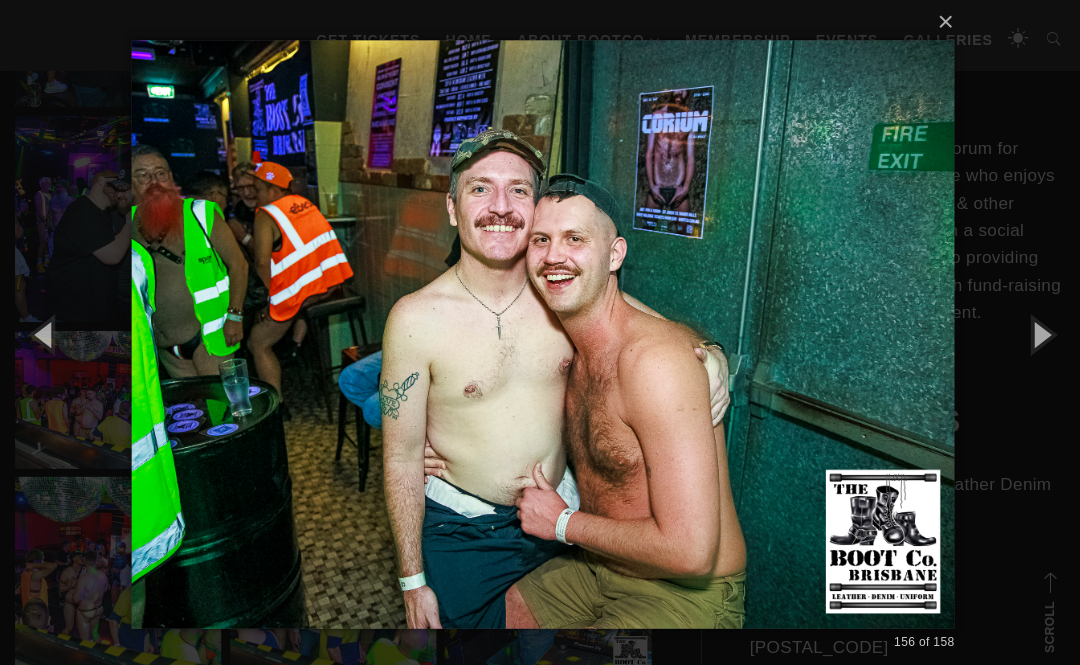 click at bounding box center [1035, 332] 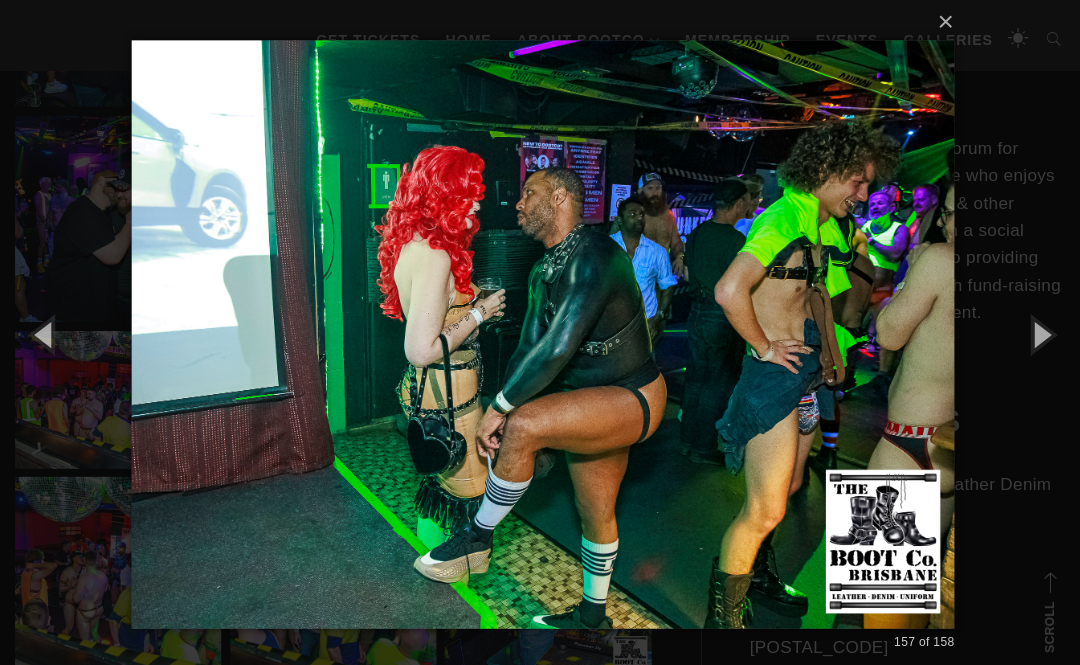click at bounding box center [1035, 332] 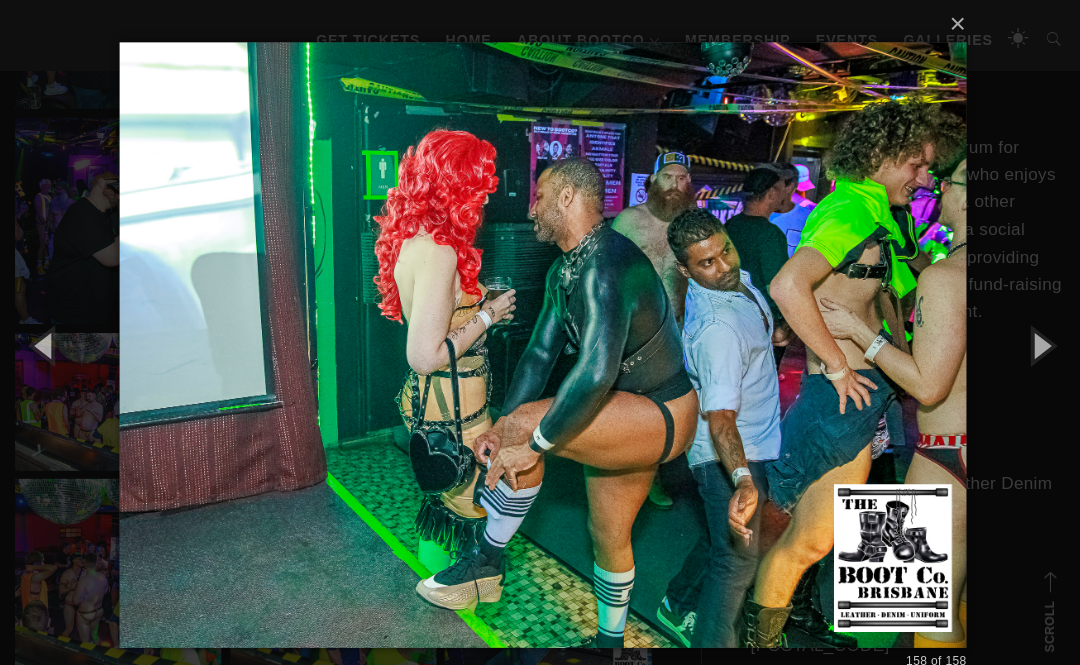 scroll, scrollTop: 6307, scrollLeft: 0, axis: vertical 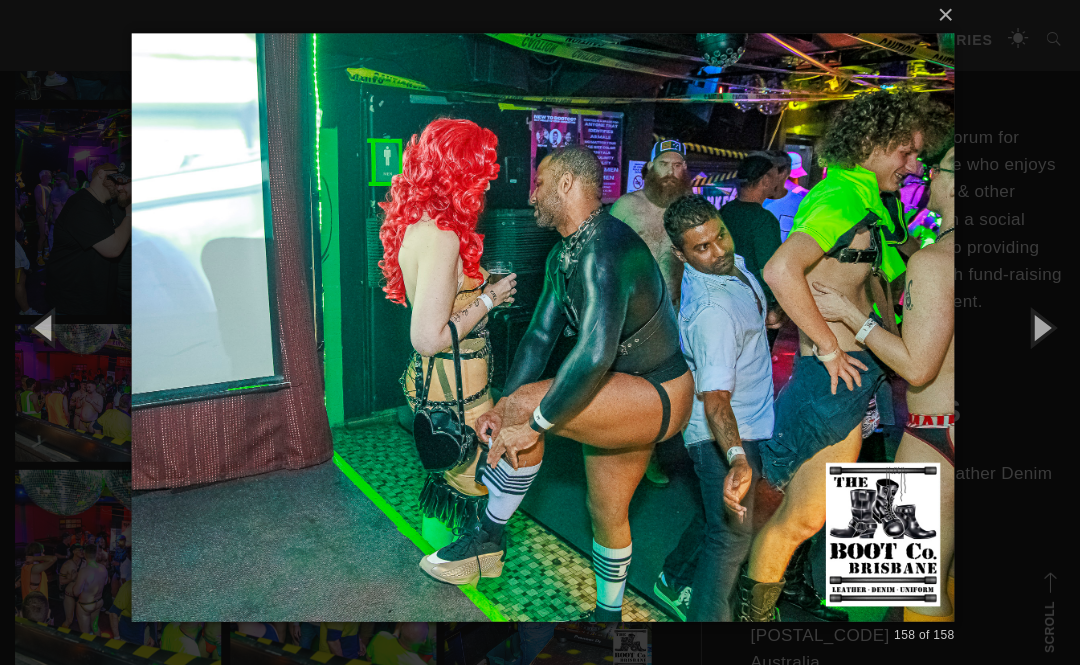 click at bounding box center (45, 325) 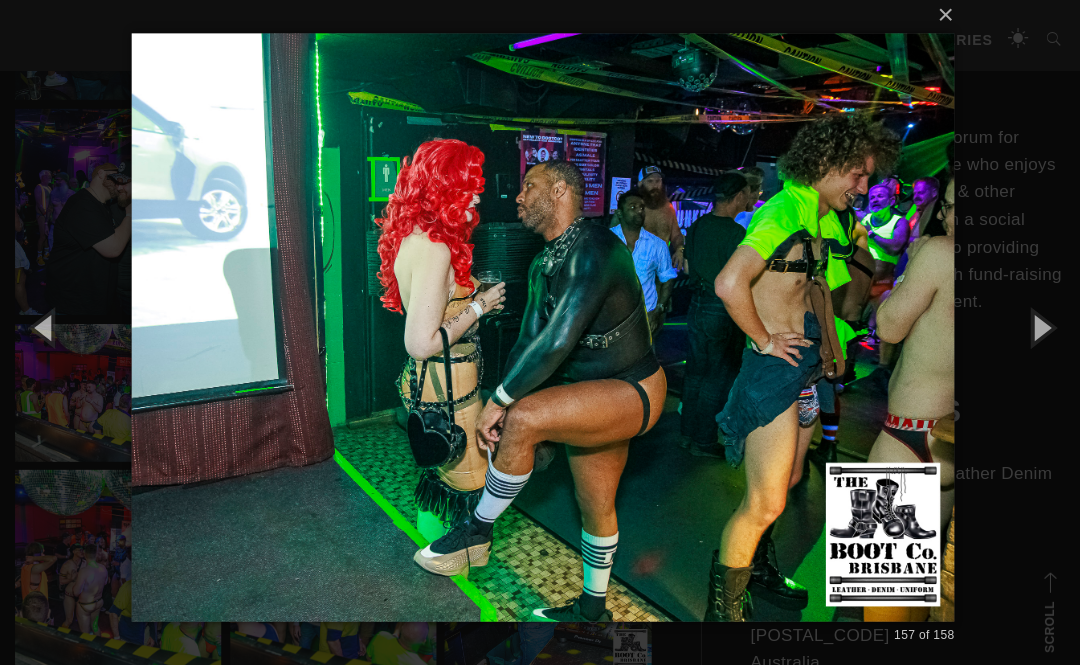 click at bounding box center [1035, 325] 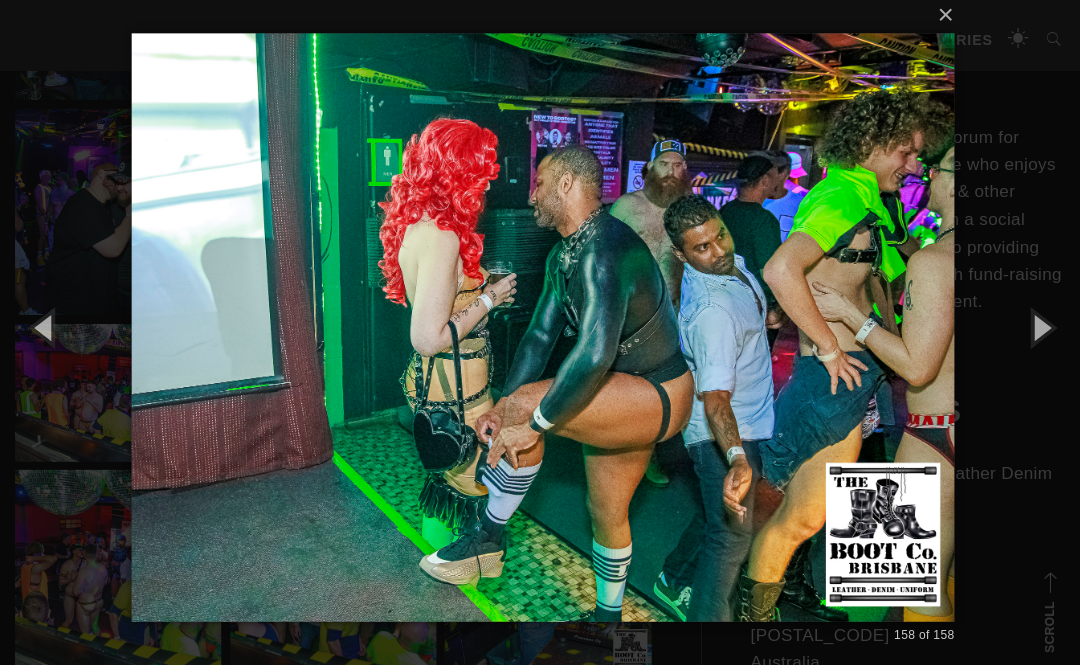 click at bounding box center (1035, 325) 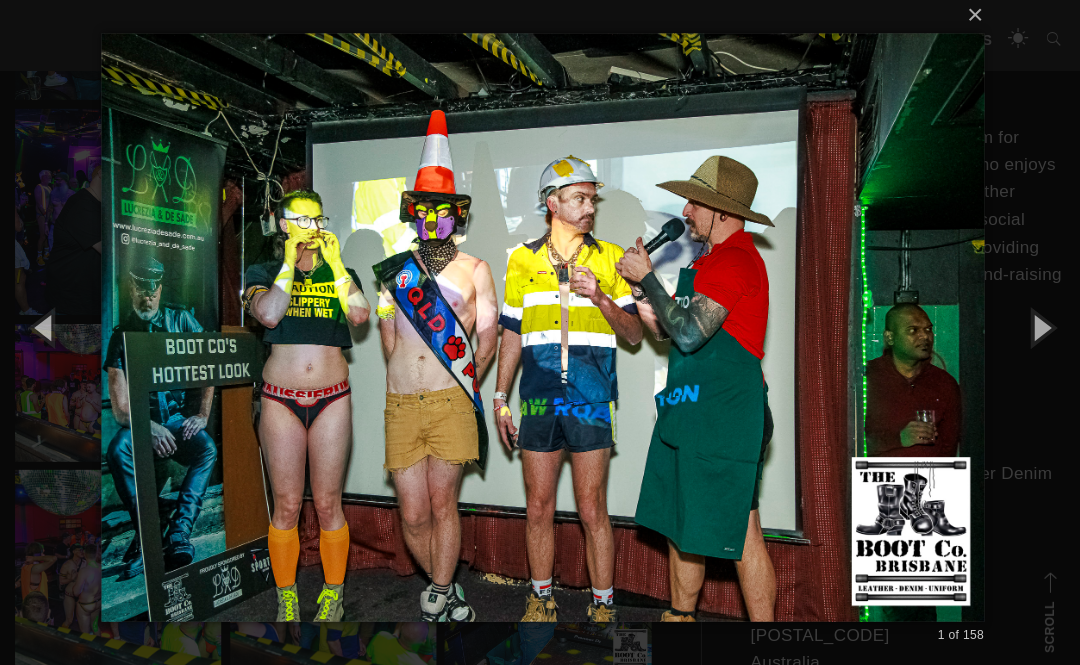 click at bounding box center (1035, 325) 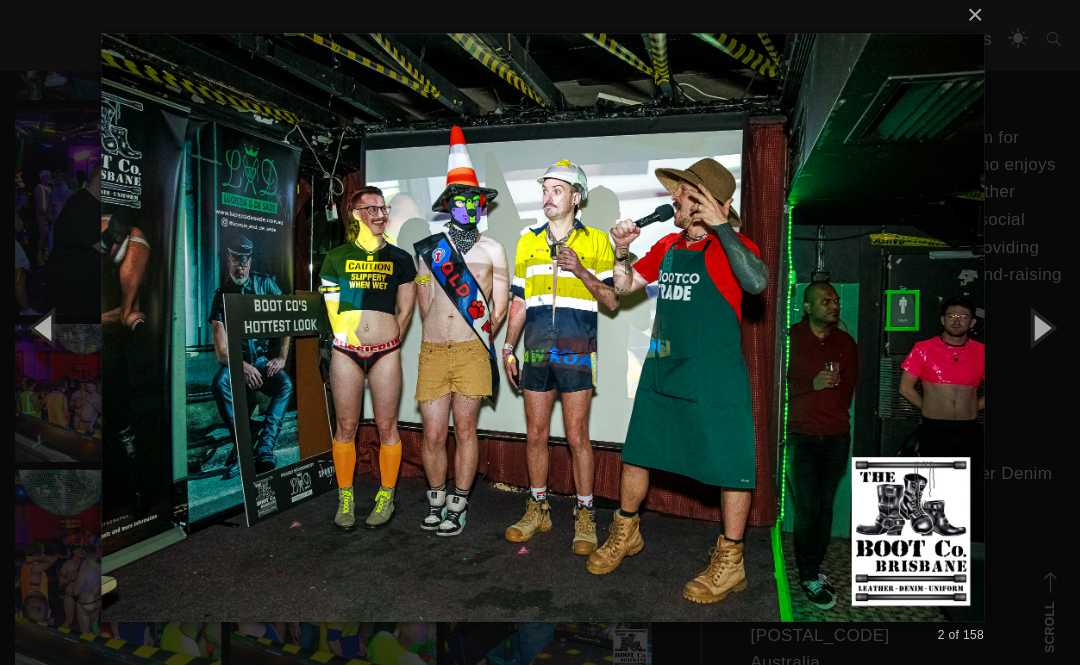 click at bounding box center (1035, 325) 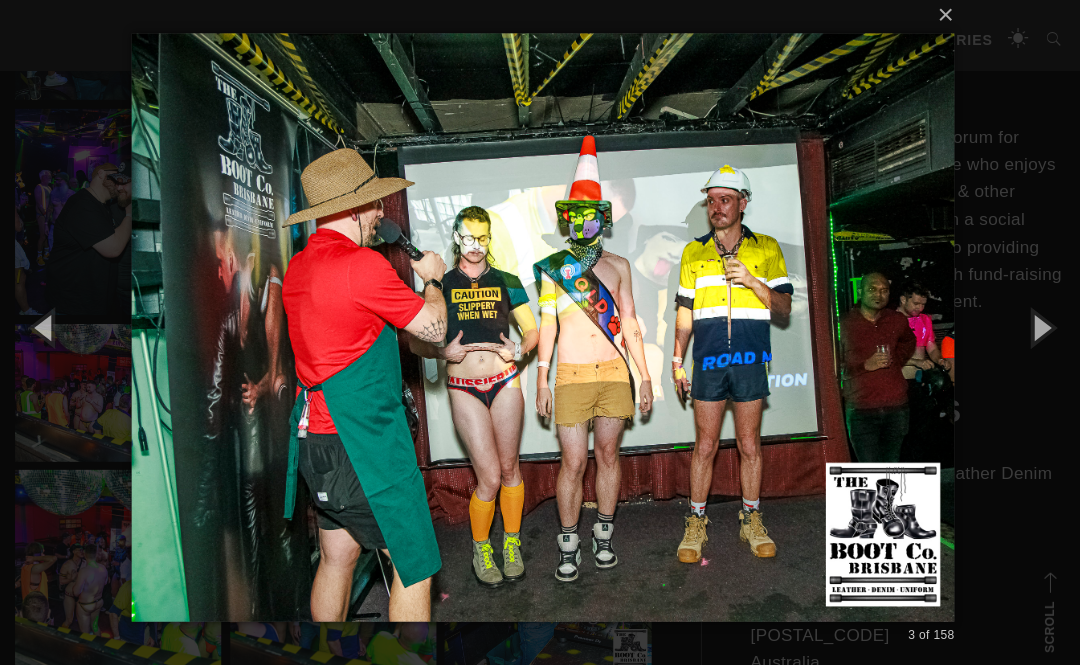 click at bounding box center [1035, 325] 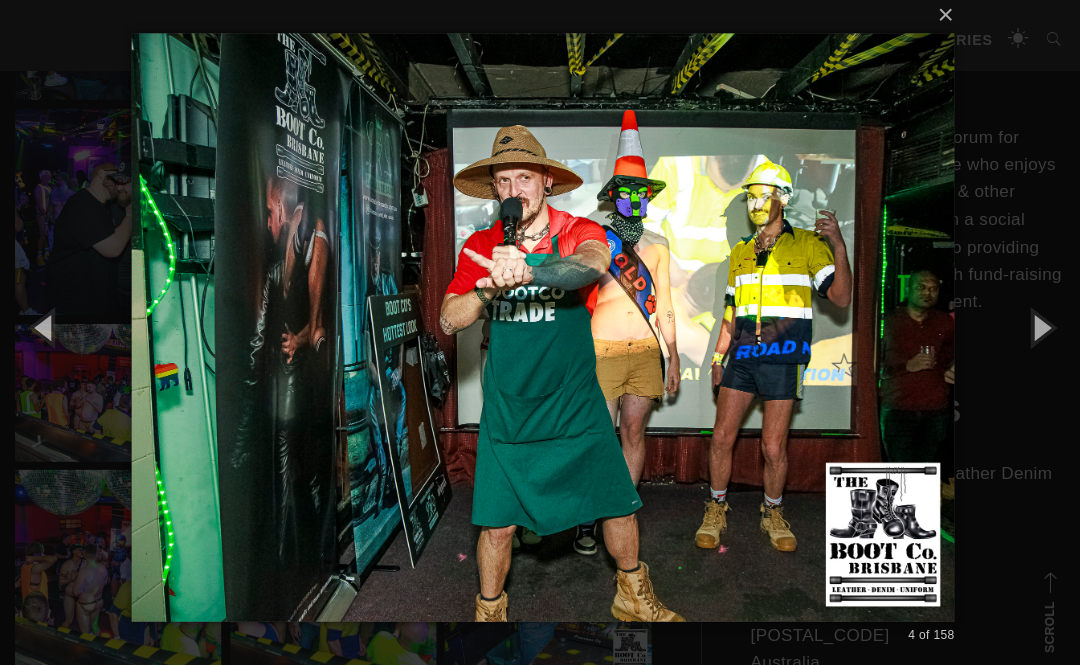 click at bounding box center [1035, 325] 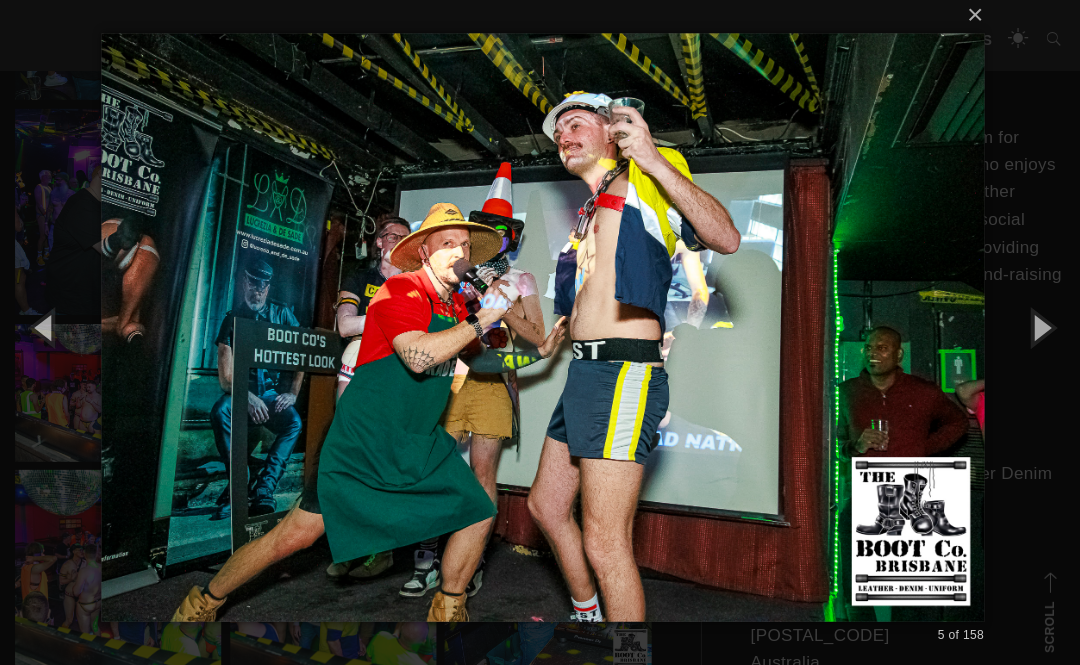 click at bounding box center [1035, 325] 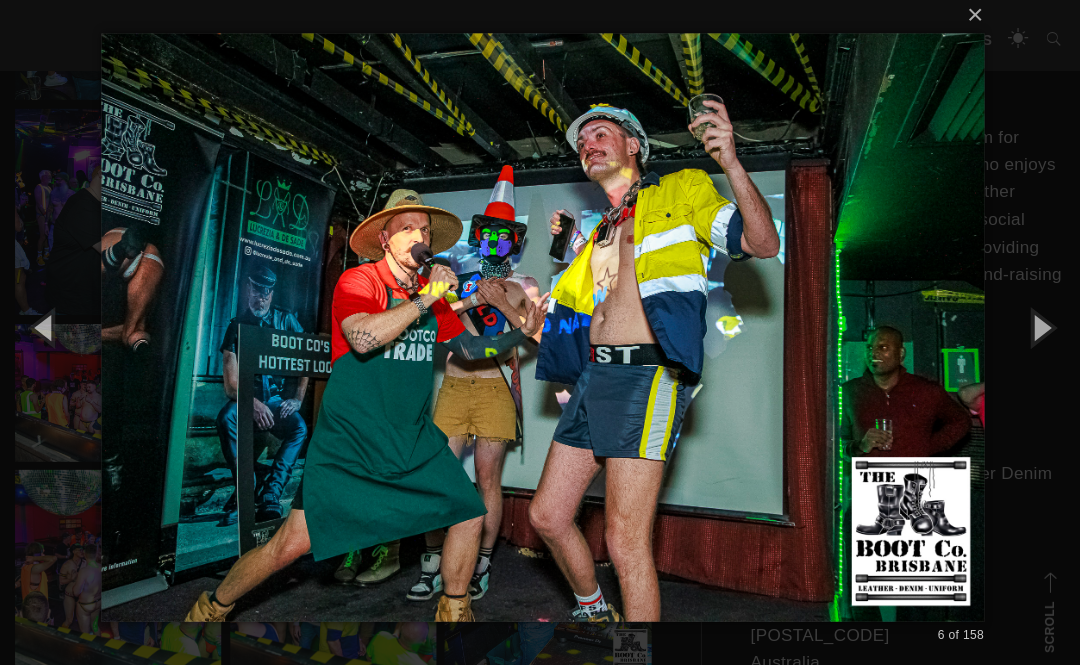 click at bounding box center [1035, 325] 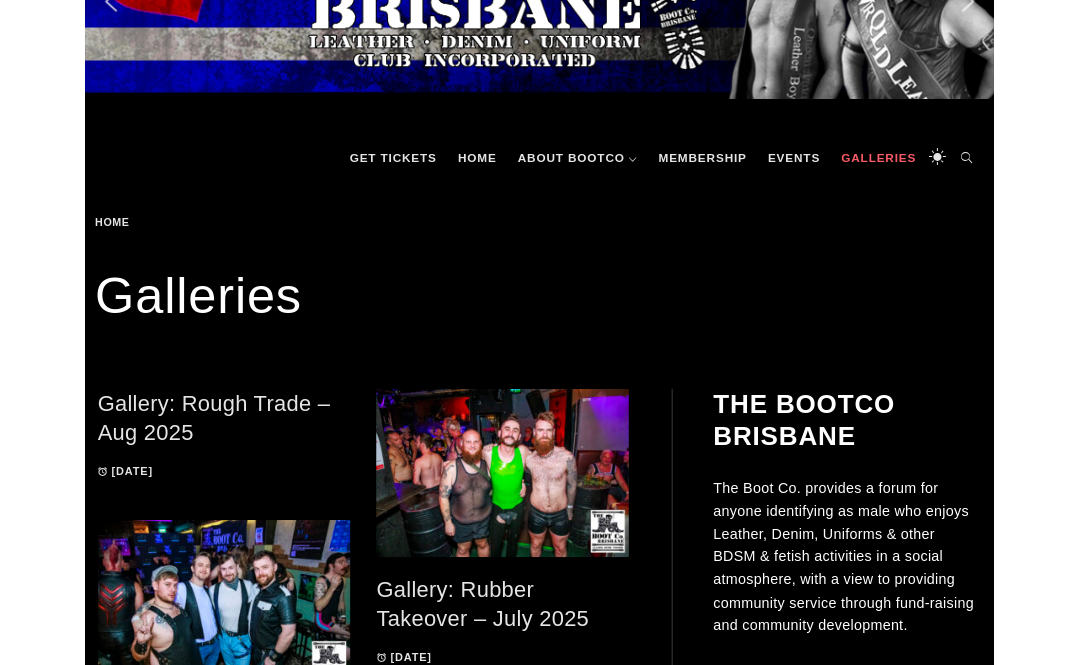 scroll, scrollTop: 0, scrollLeft: 0, axis: both 